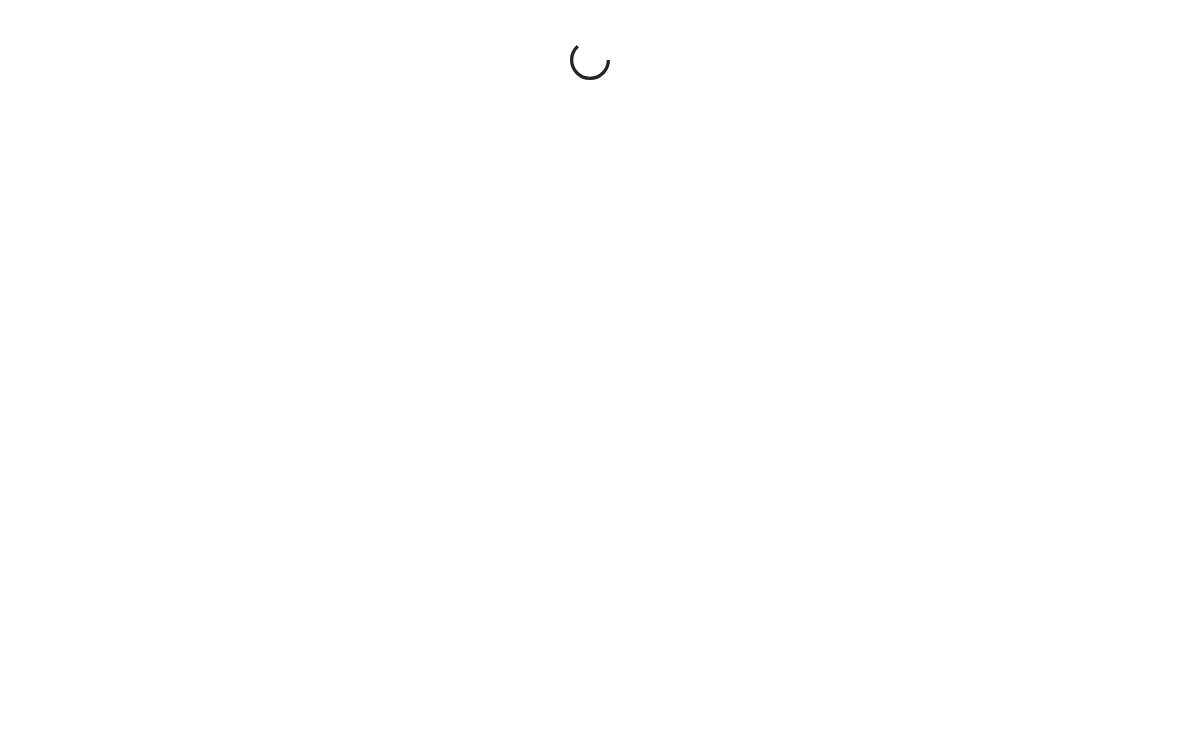 scroll, scrollTop: 0, scrollLeft: 0, axis: both 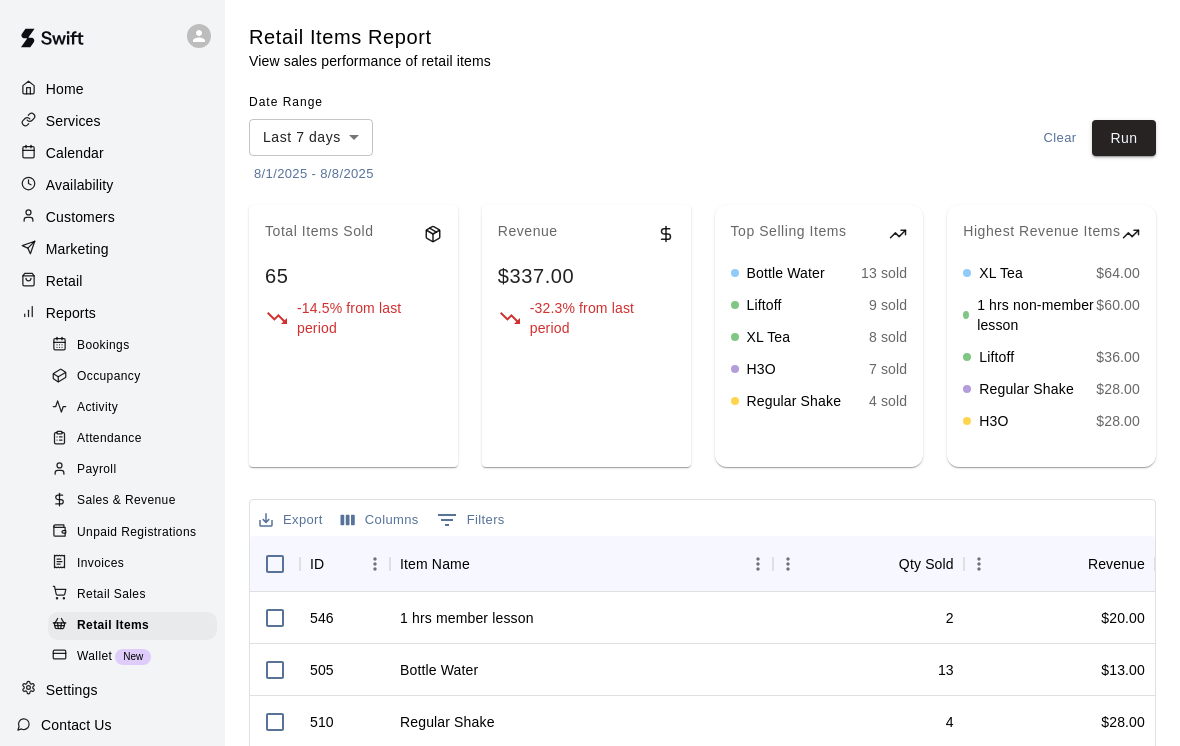 click on "Retail" at bounding box center (112, 281) 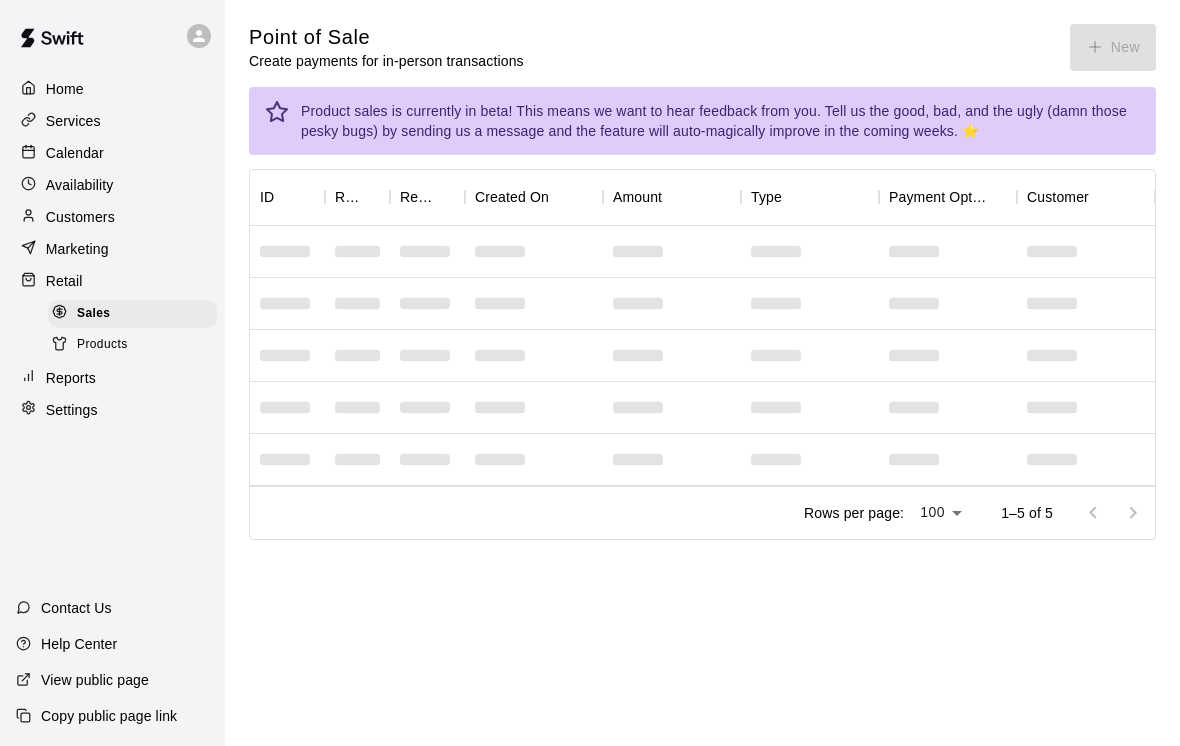 click on "New" at bounding box center (1113, 47) 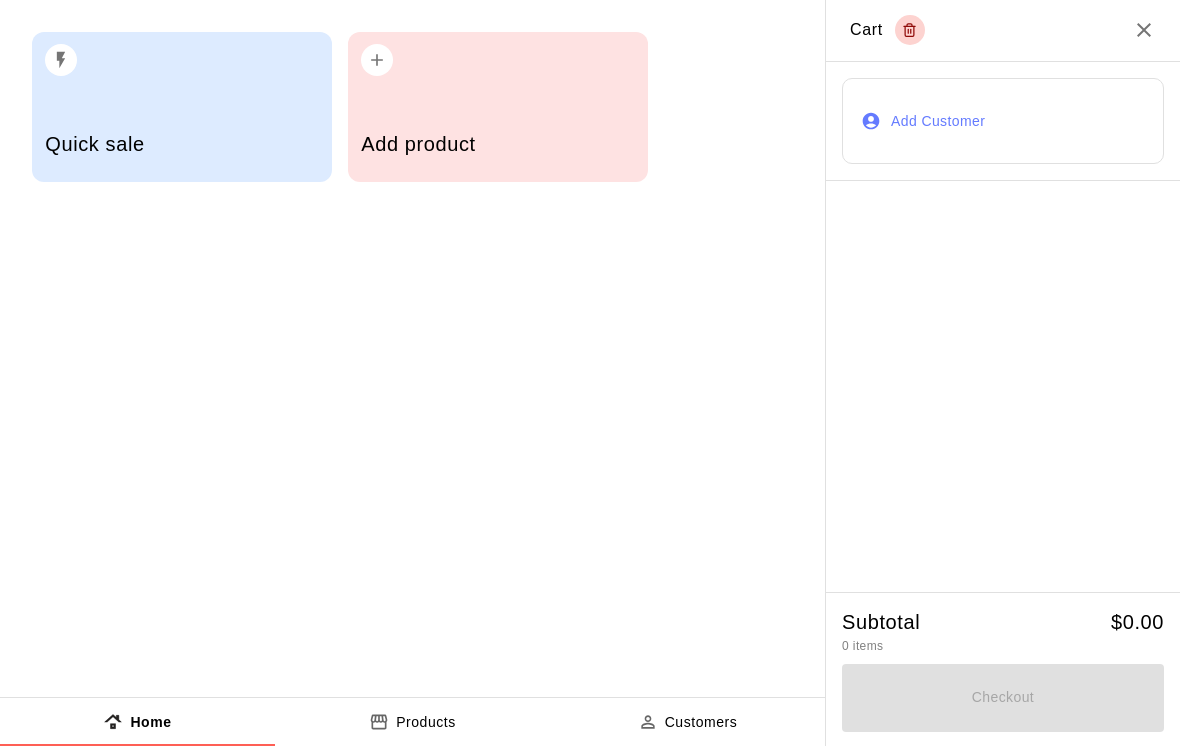 click on "Cart" at bounding box center (1003, 31) 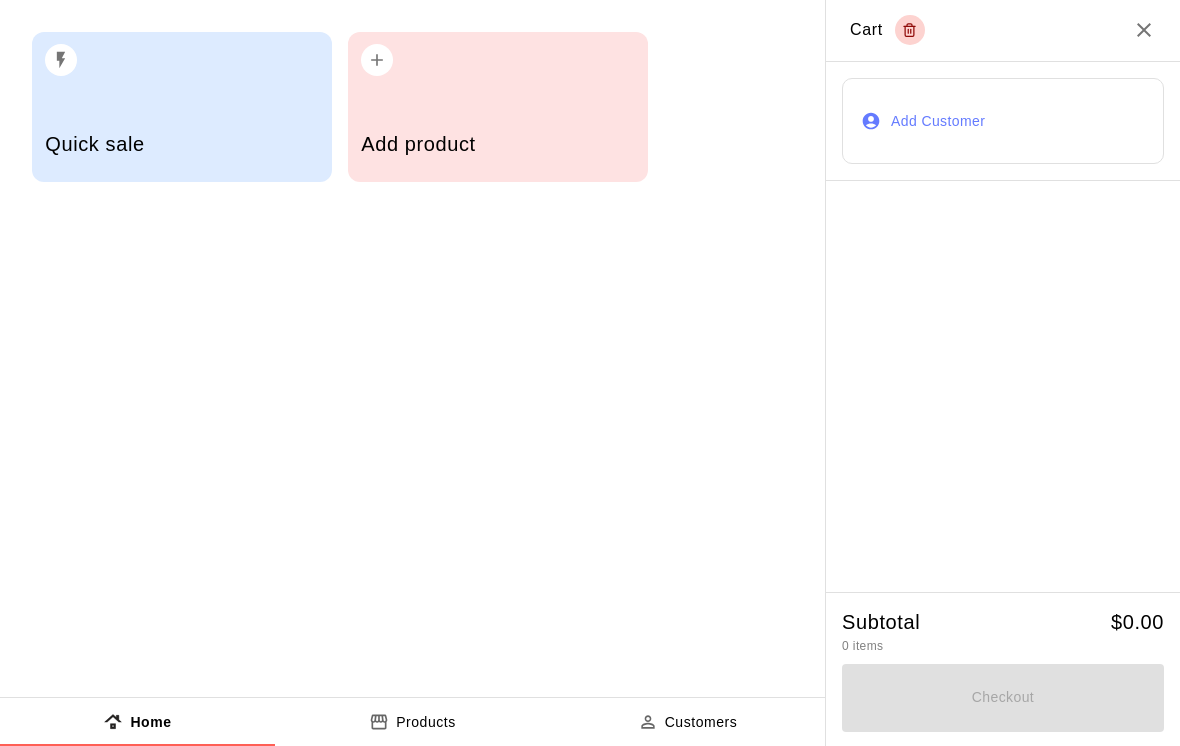 click on "Cart" at bounding box center [1003, 31] 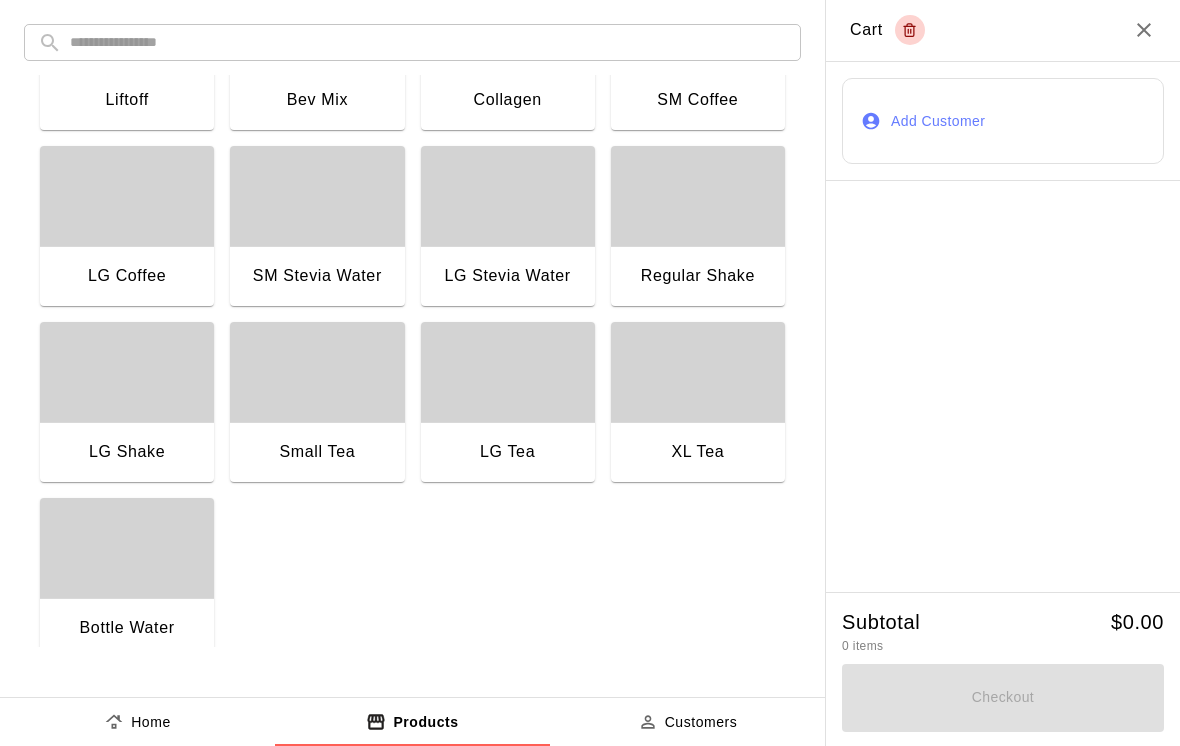 scroll, scrollTop: 1528, scrollLeft: 0, axis: vertical 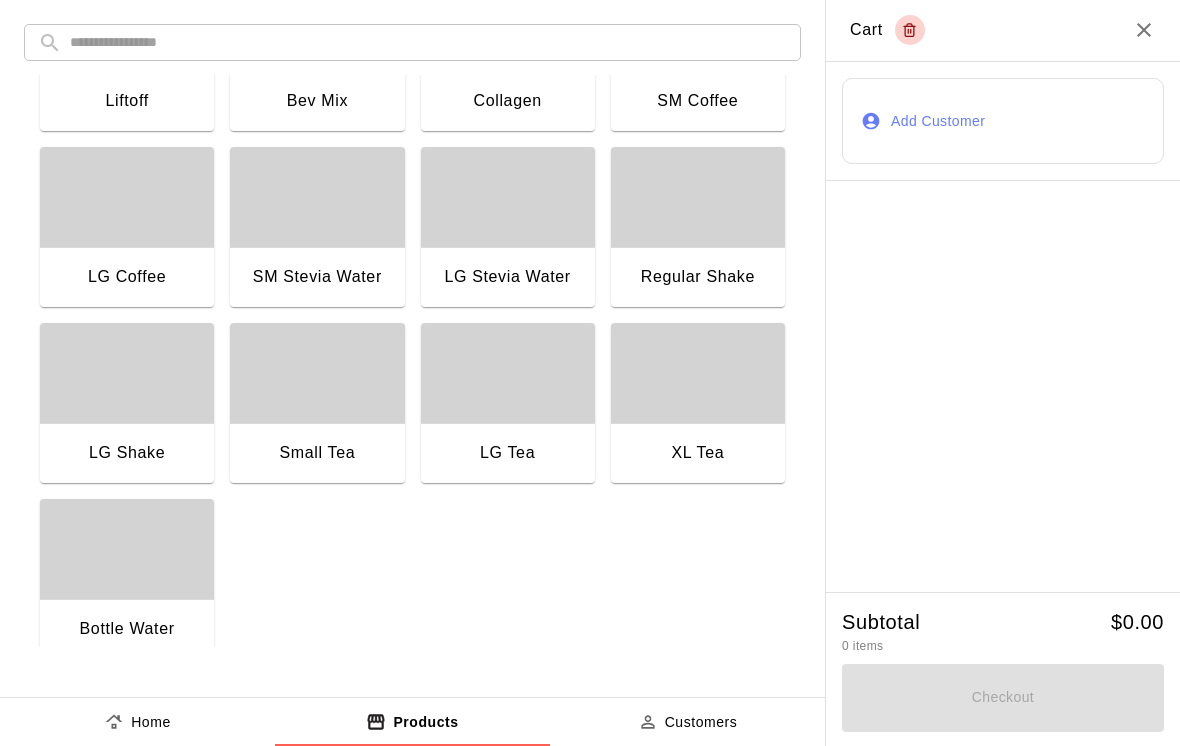 click at bounding box center [317, 197] 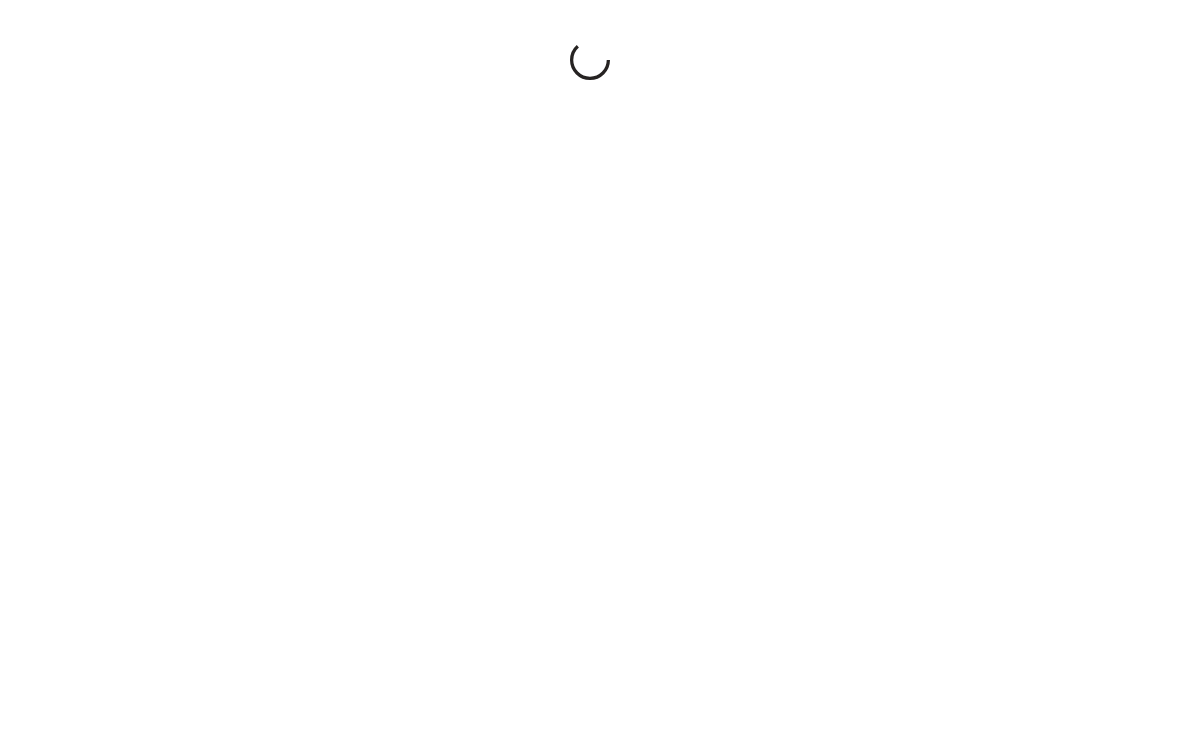 scroll, scrollTop: 0, scrollLeft: 0, axis: both 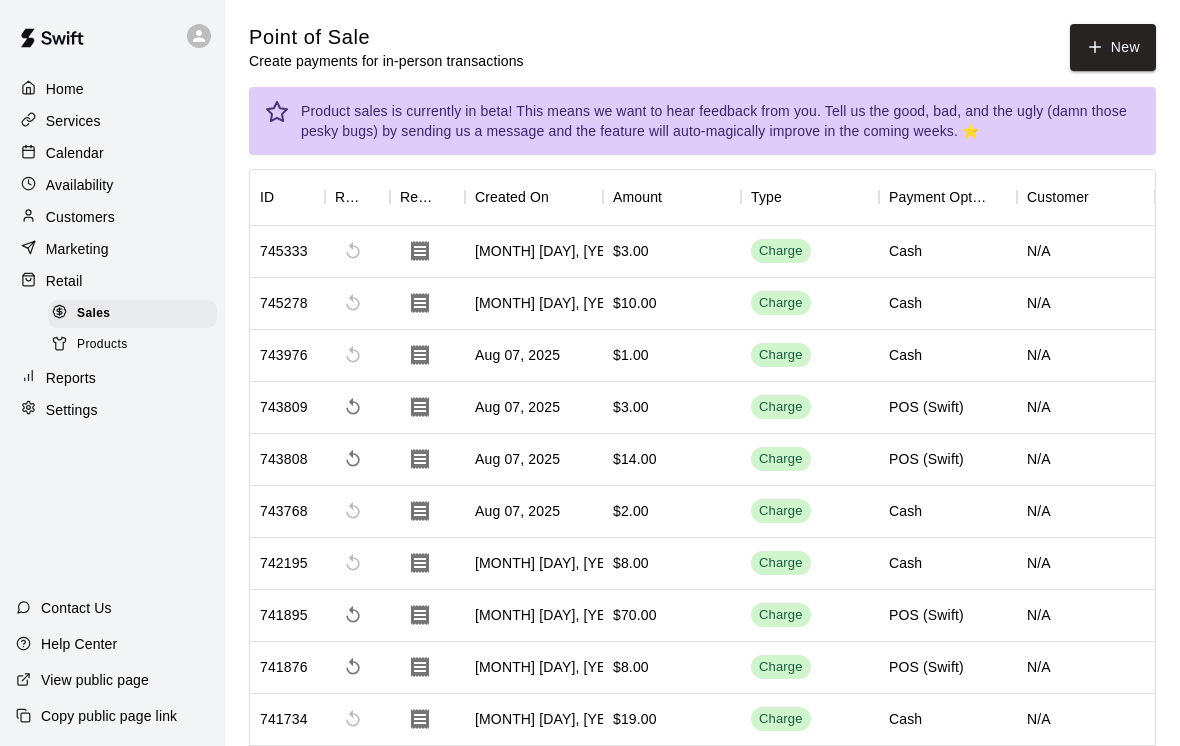 click 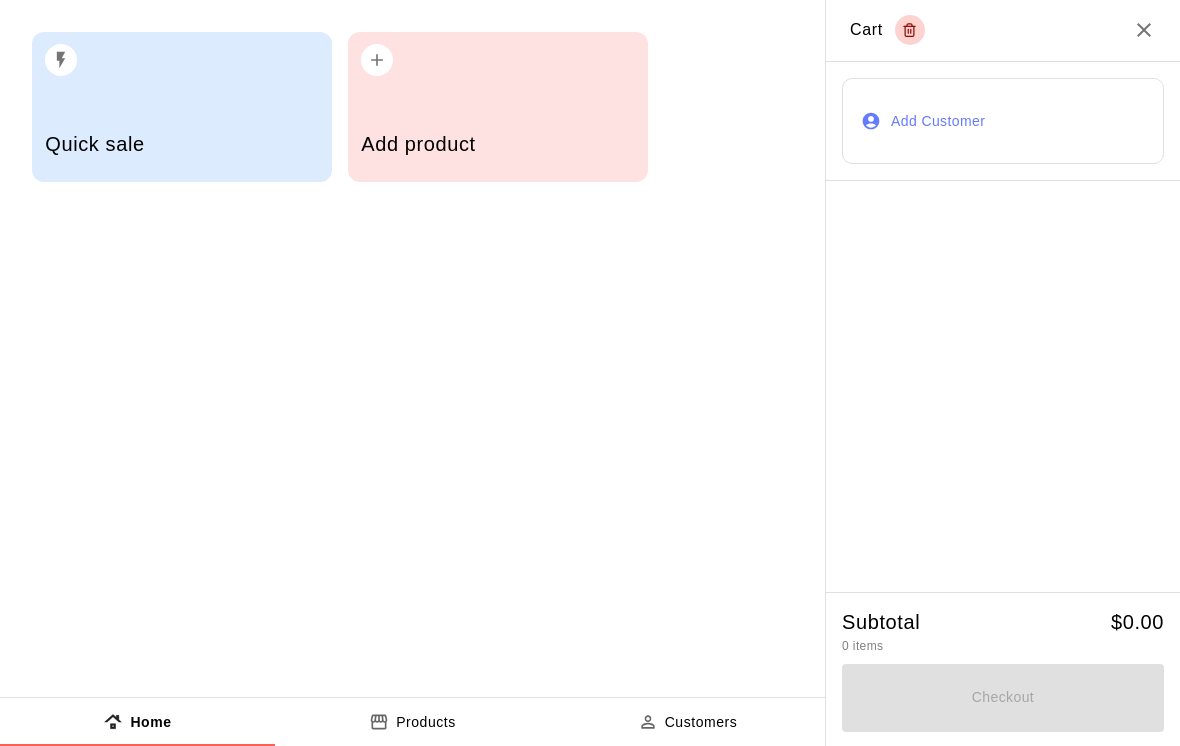 click on "Add product" at bounding box center (497, 146) 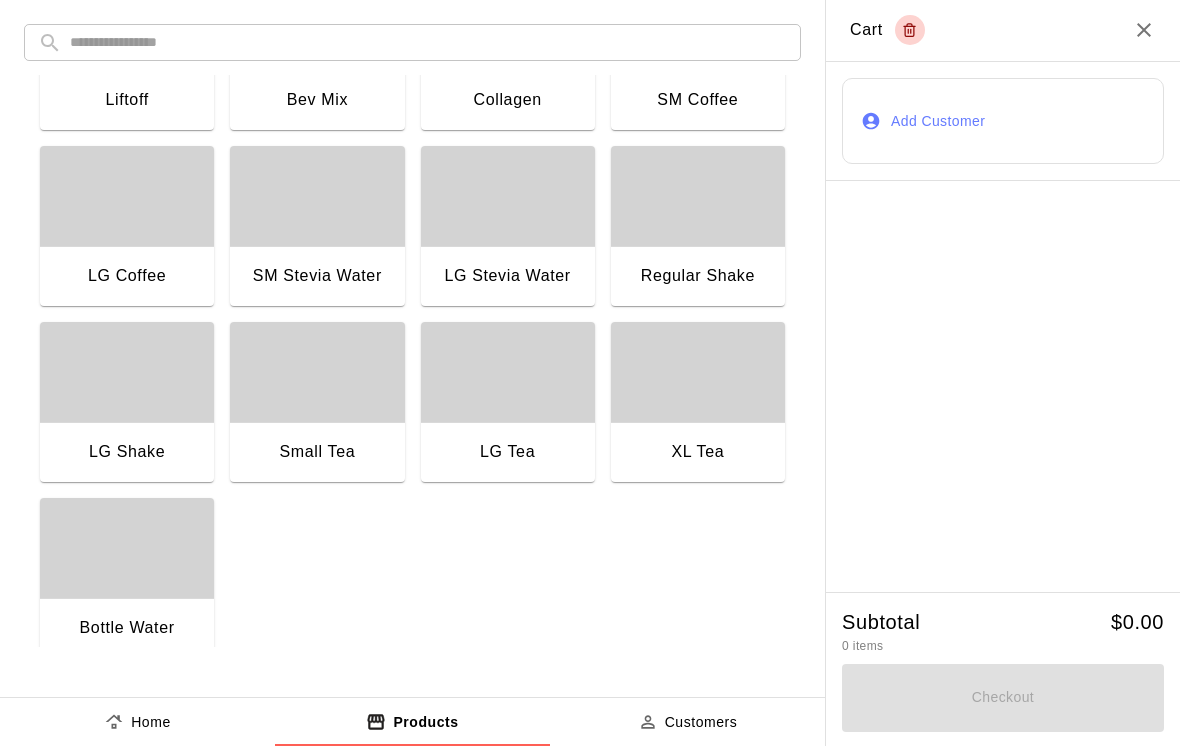 click at bounding box center [127, 548] 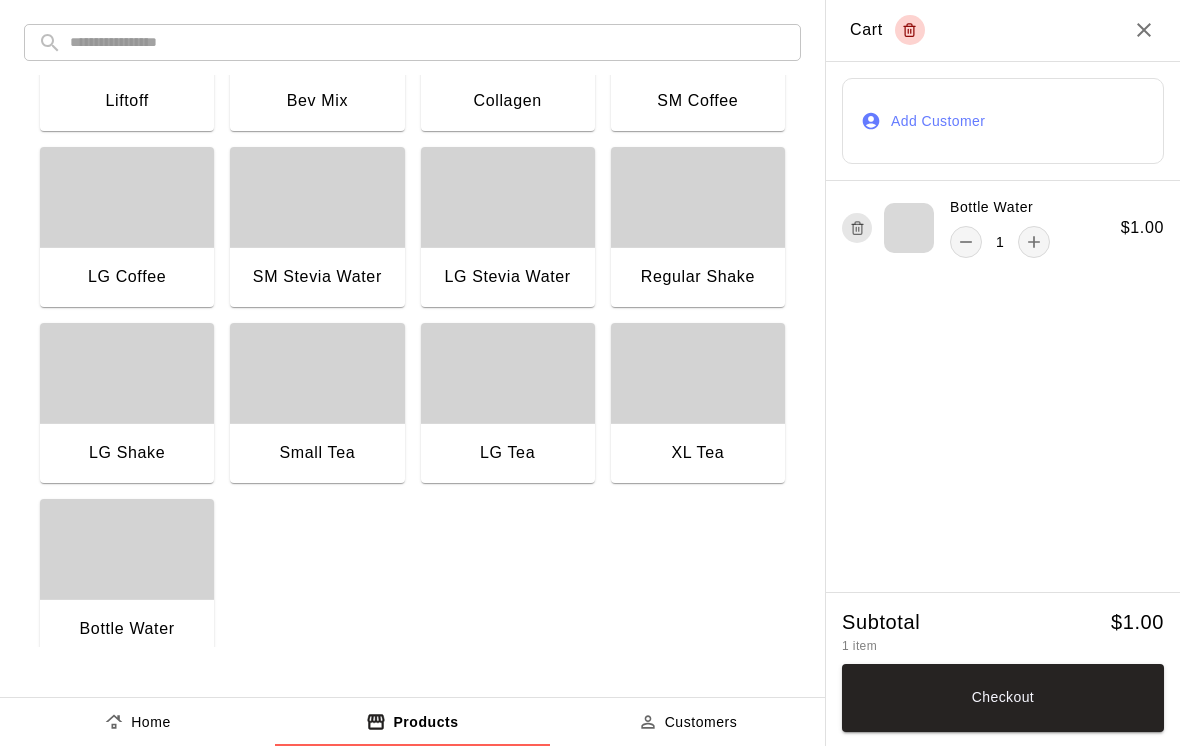click at bounding box center (127, 549) 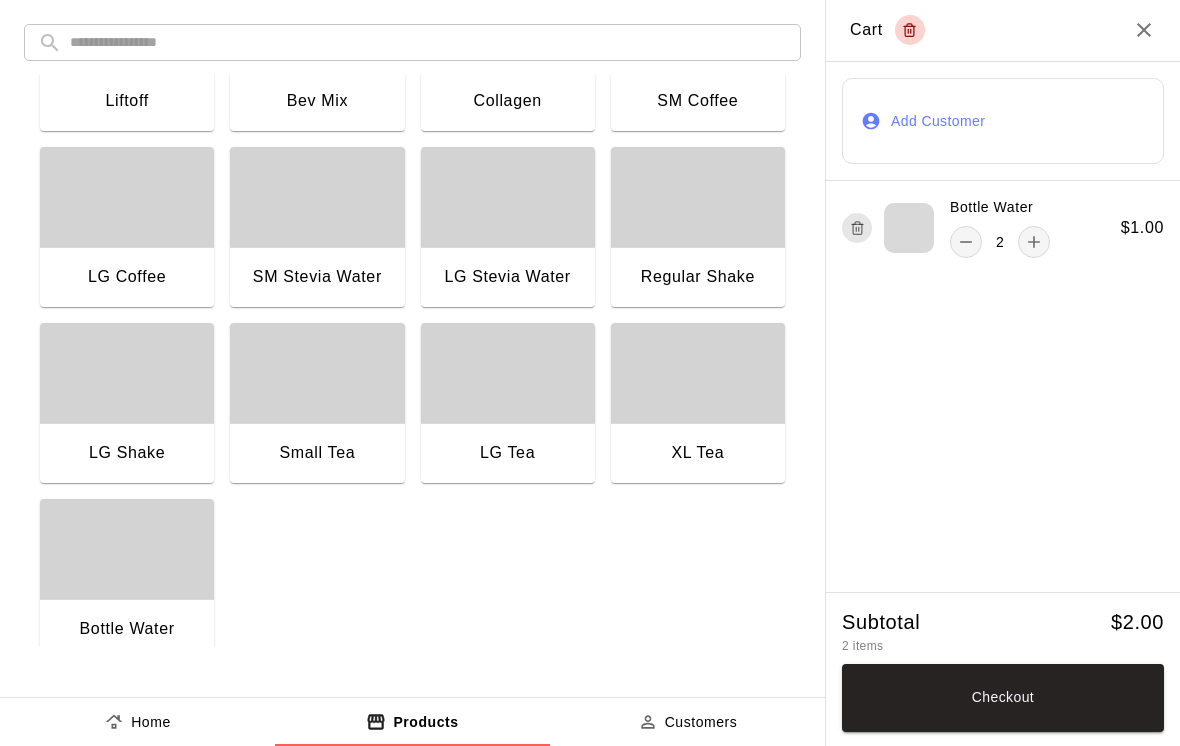 click on "Checkout" at bounding box center (1003, 698) 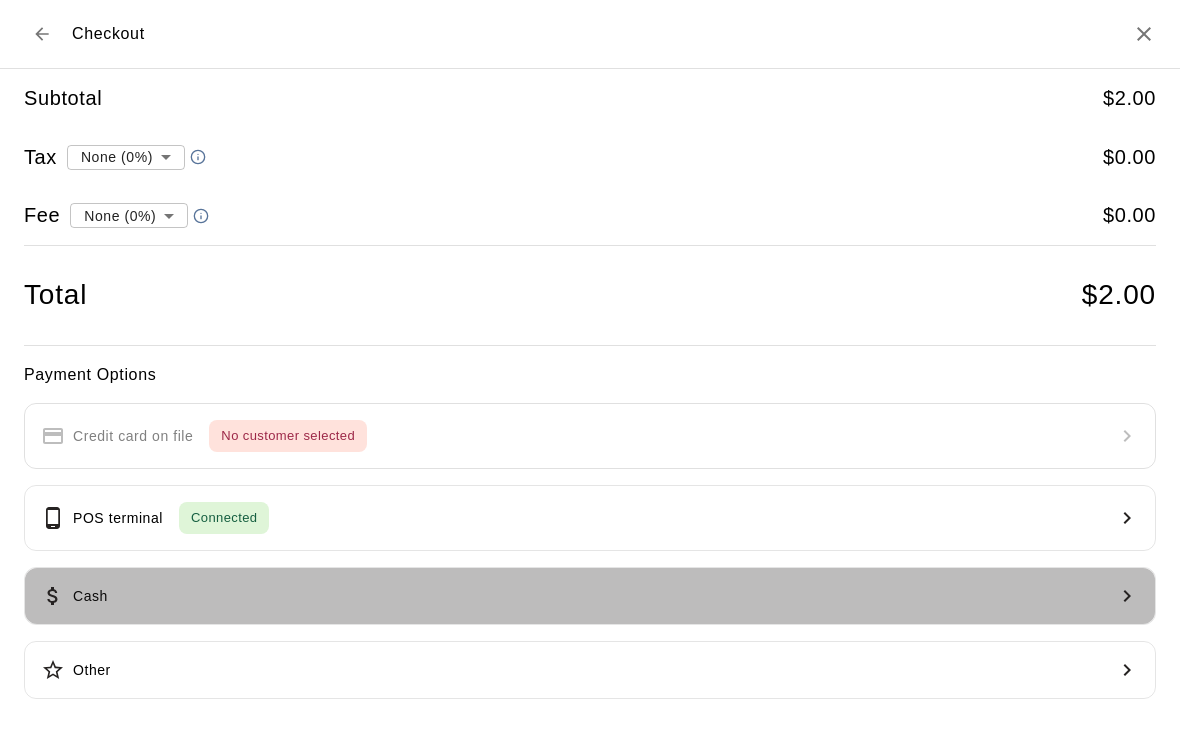 click on "Cash" at bounding box center (590, 596) 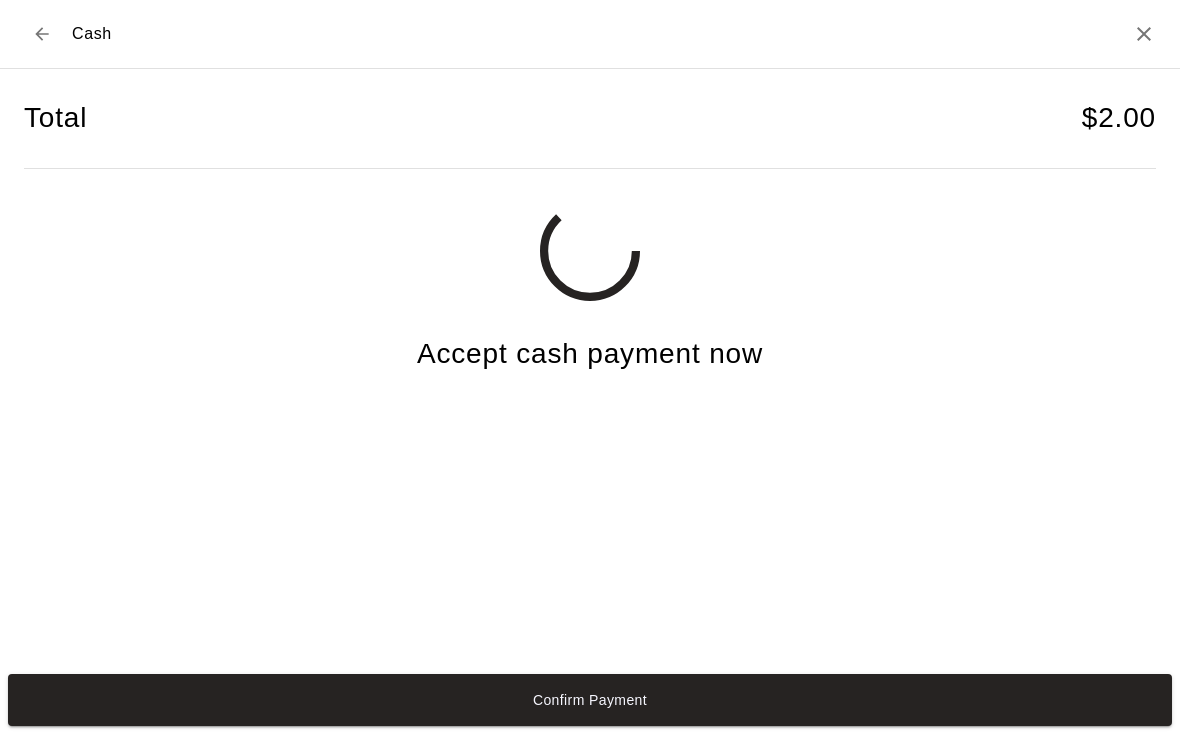 click on "Confirm Payment" at bounding box center (590, 700) 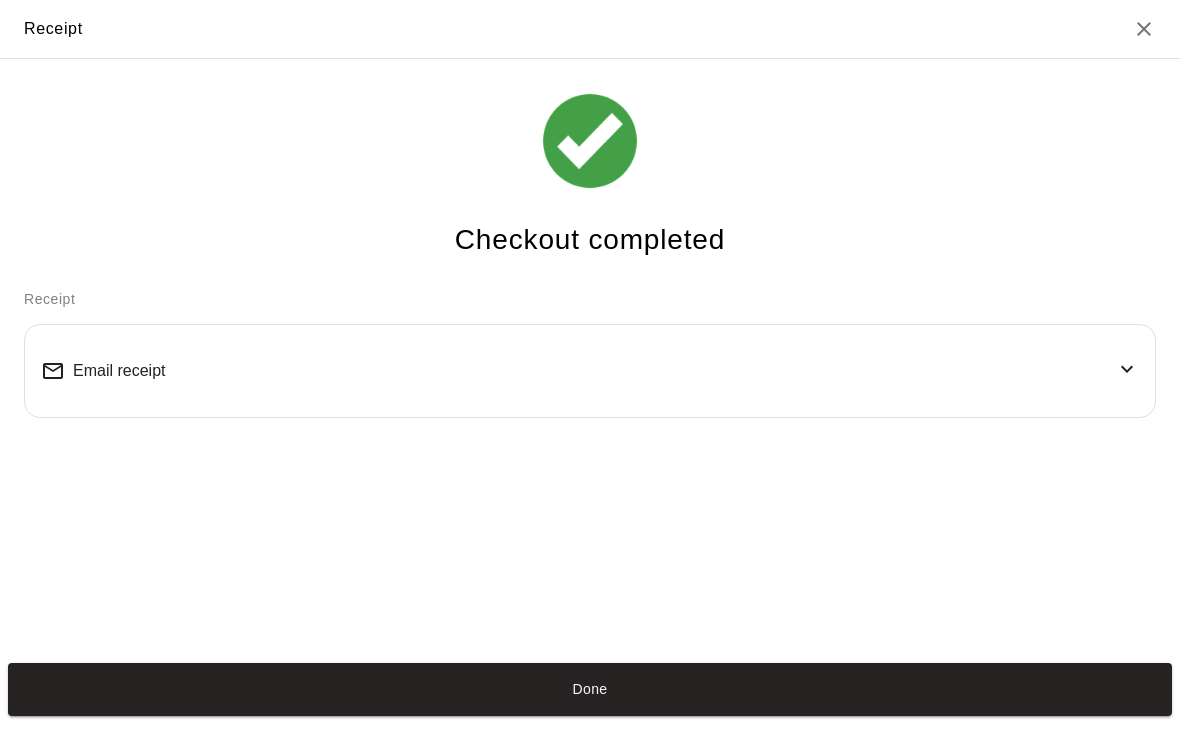 click on "Done" at bounding box center [590, 689] 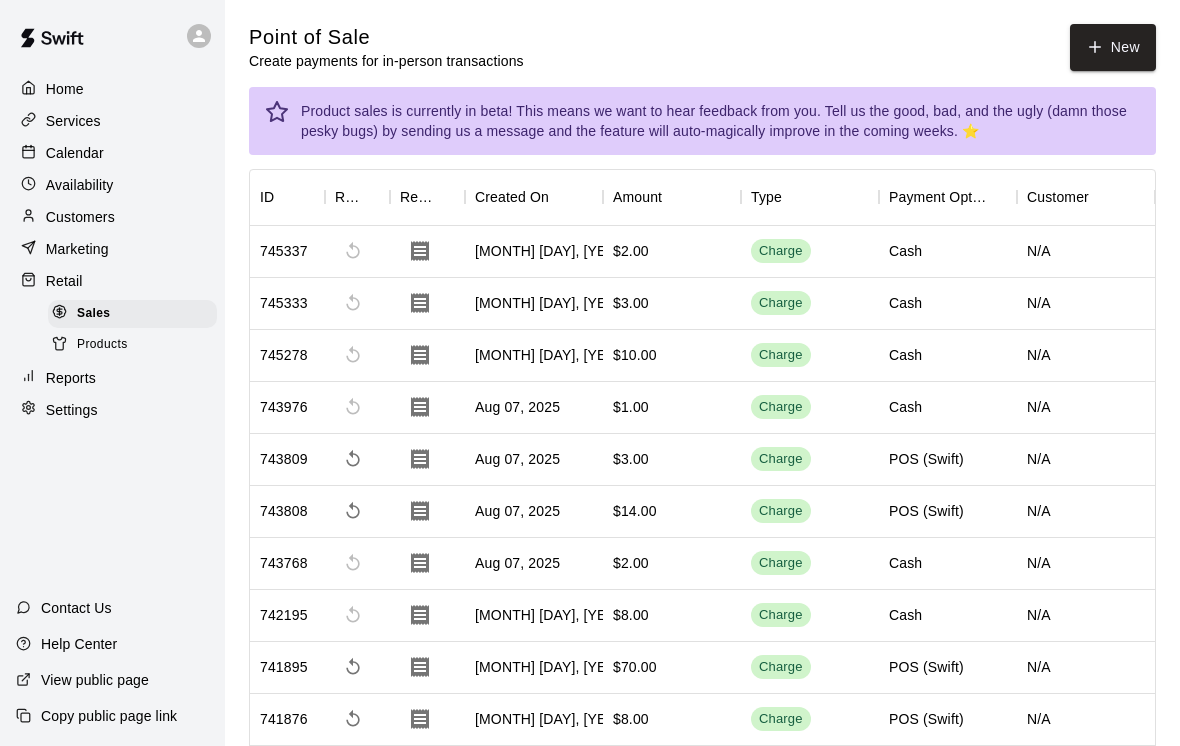 click 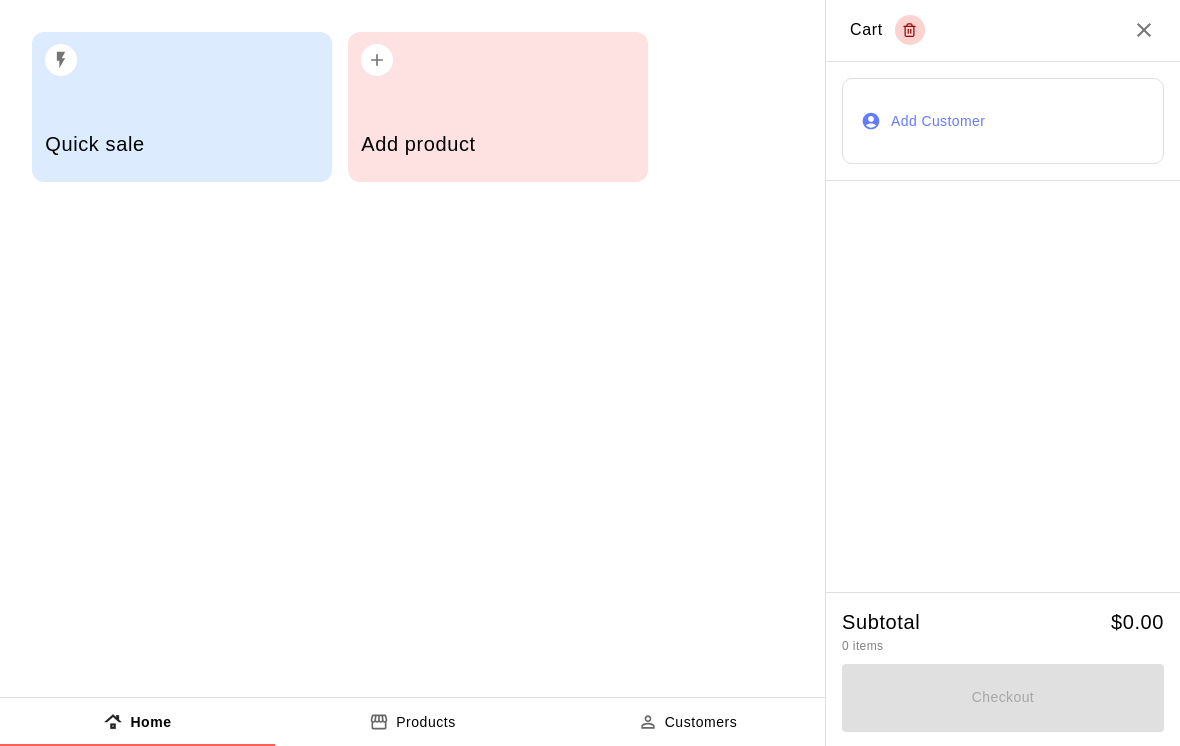 click on "Add product" at bounding box center [497, 144] 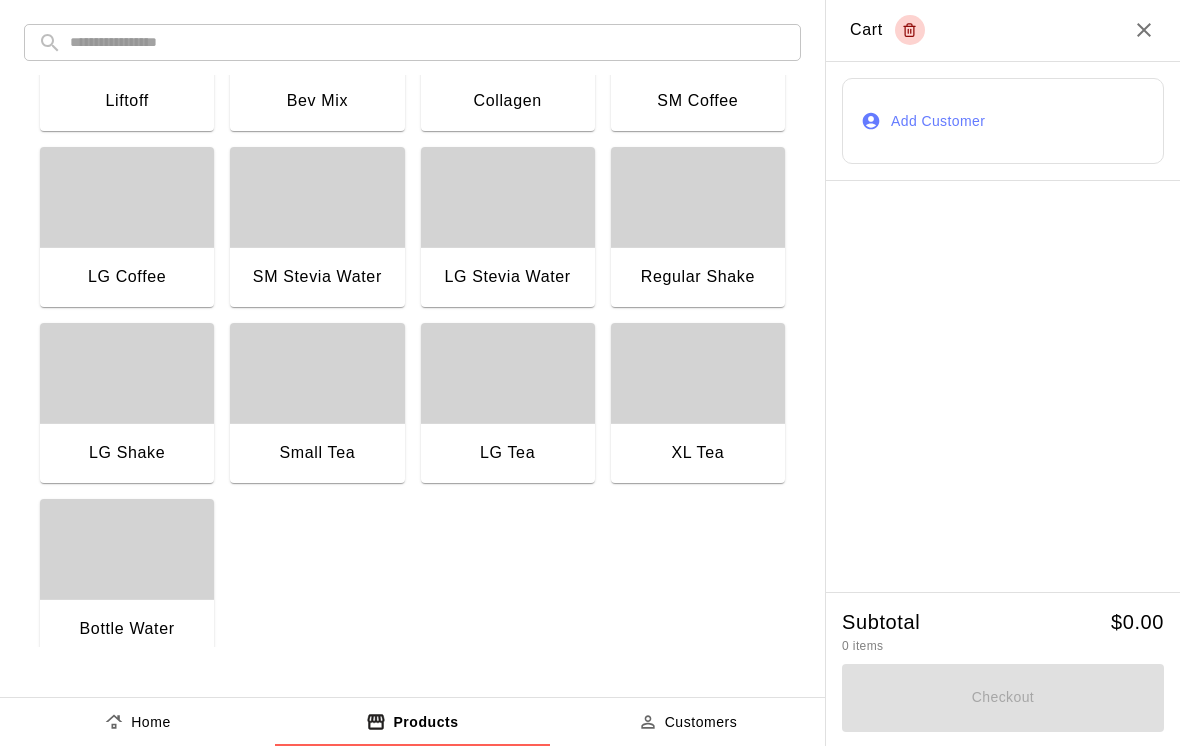 scroll, scrollTop: 1528, scrollLeft: 0, axis: vertical 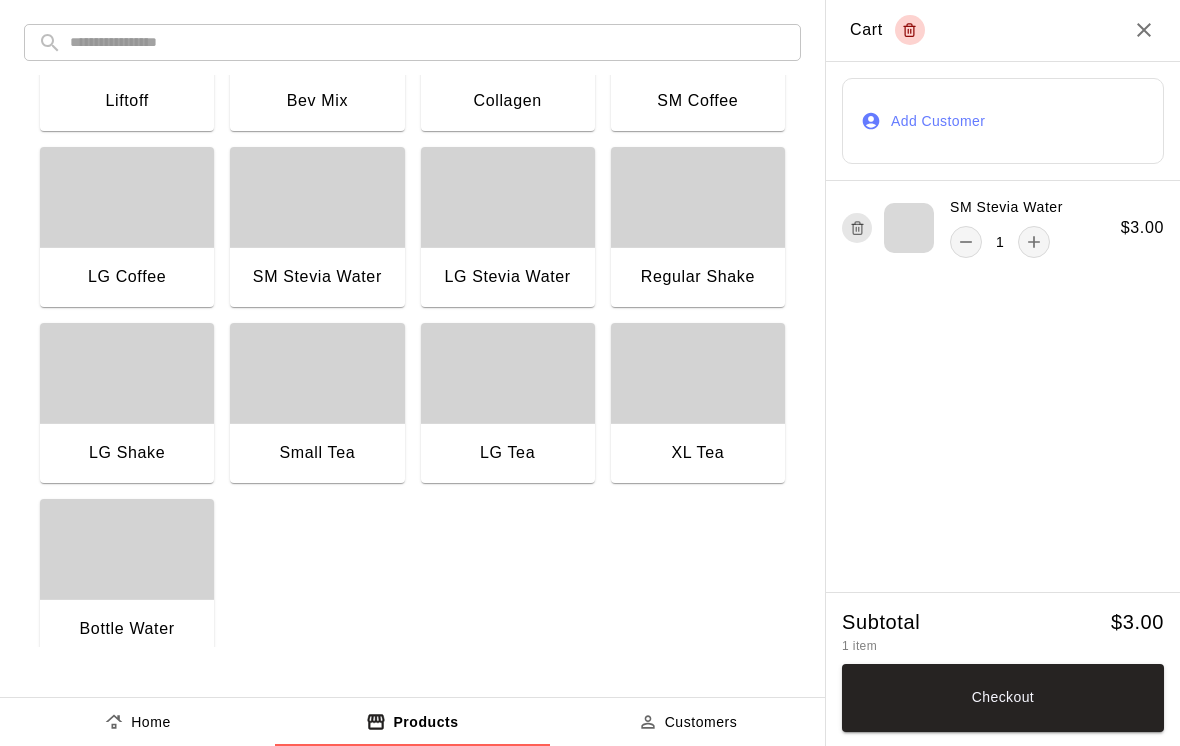 click on "Liftoff" at bounding box center [127, 101] 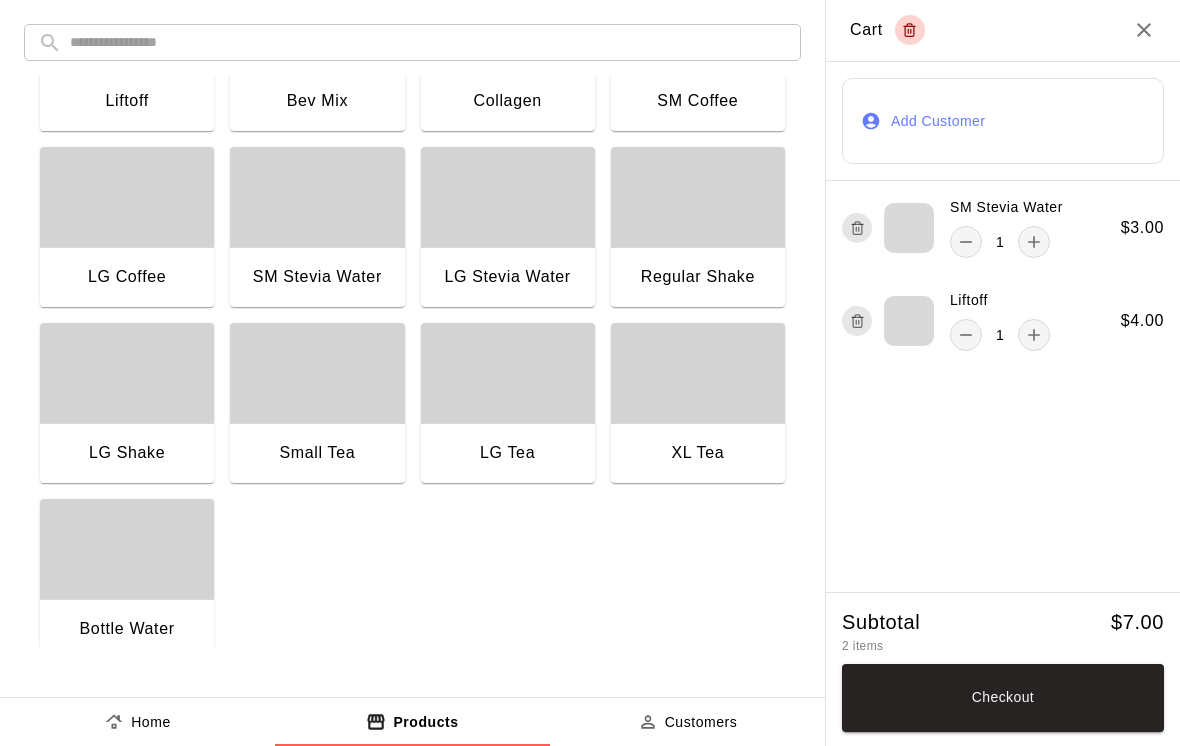 click on "Checkout" at bounding box center (1003, 698) 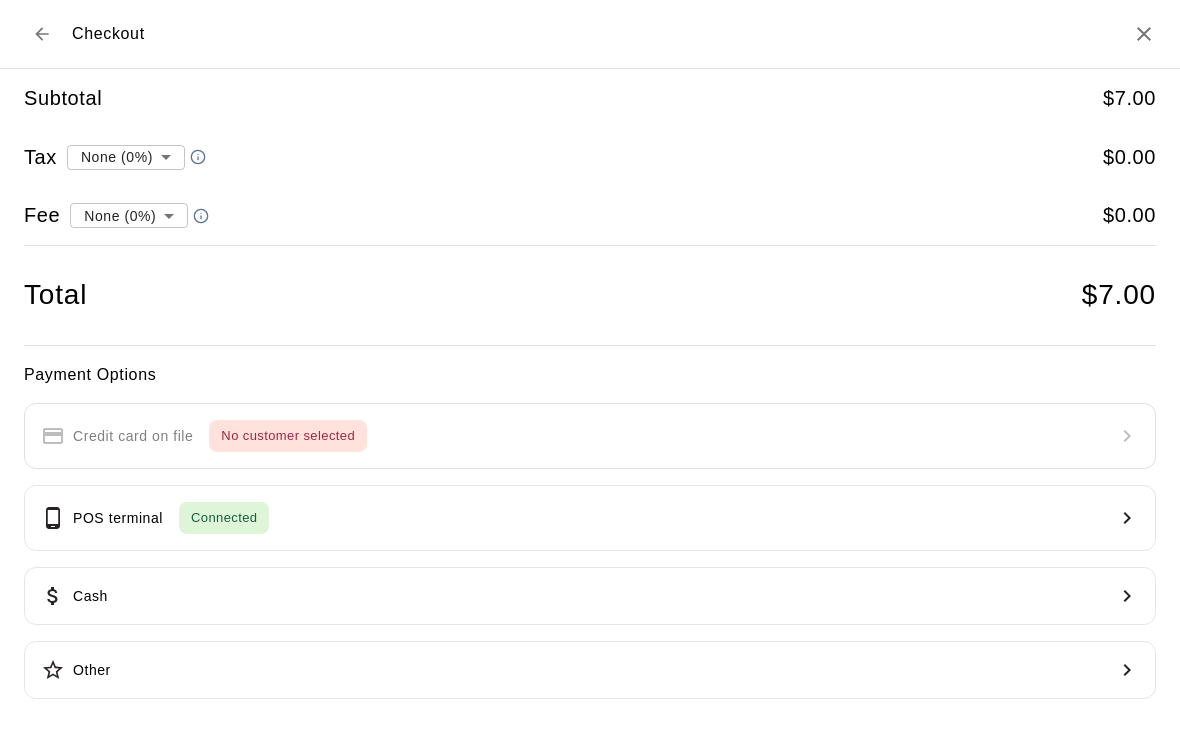 click on "Cash" at bounding box center [590, 596] 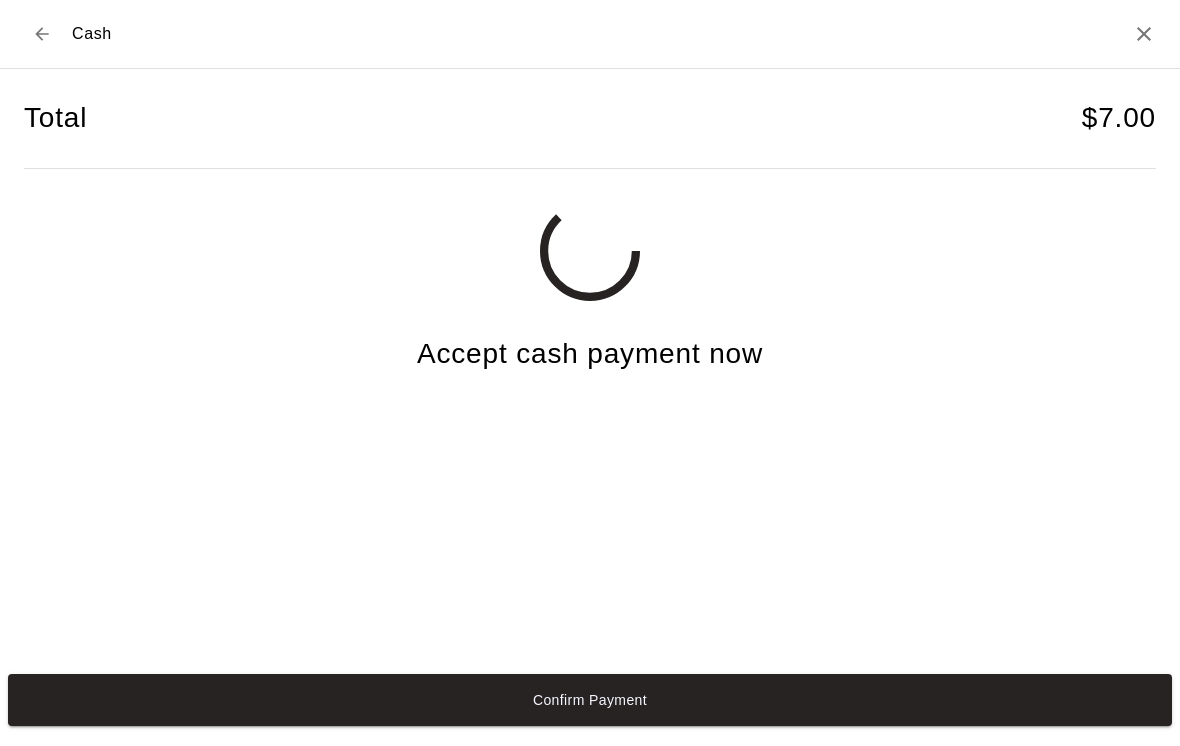 click on "Confirm Payment" at bounding box center [590, 700] 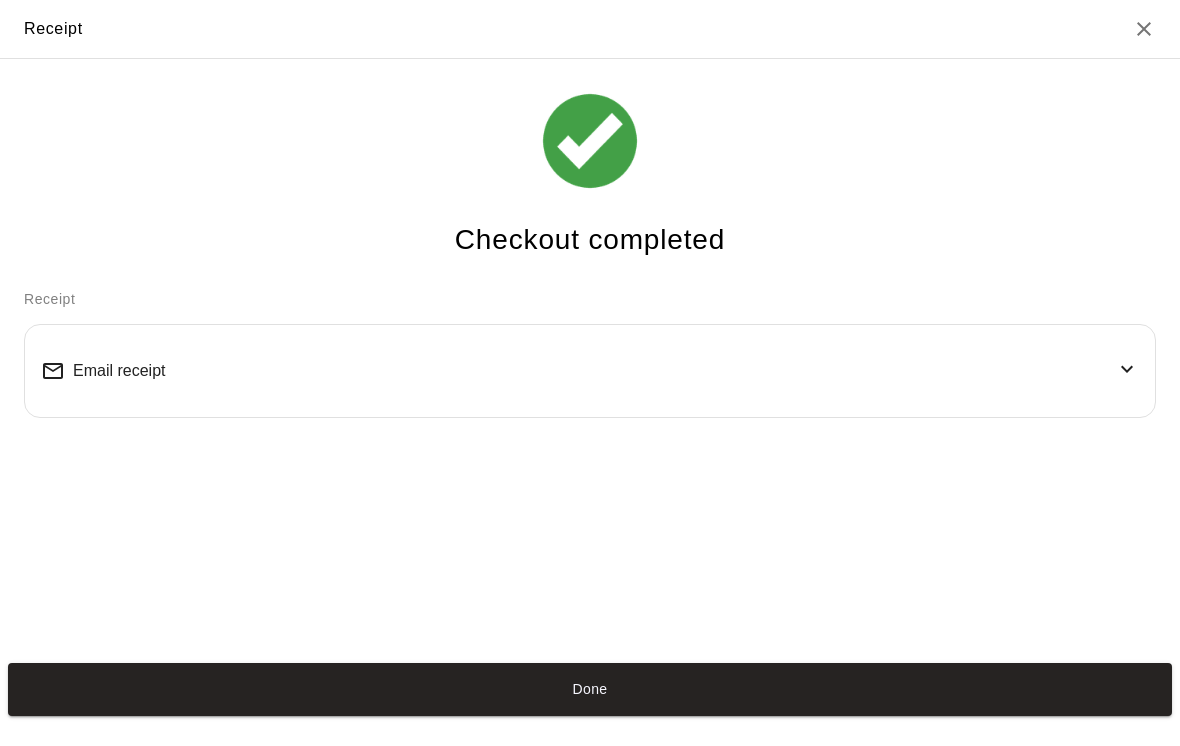 click on "Done" at bounding box center (590, 689) 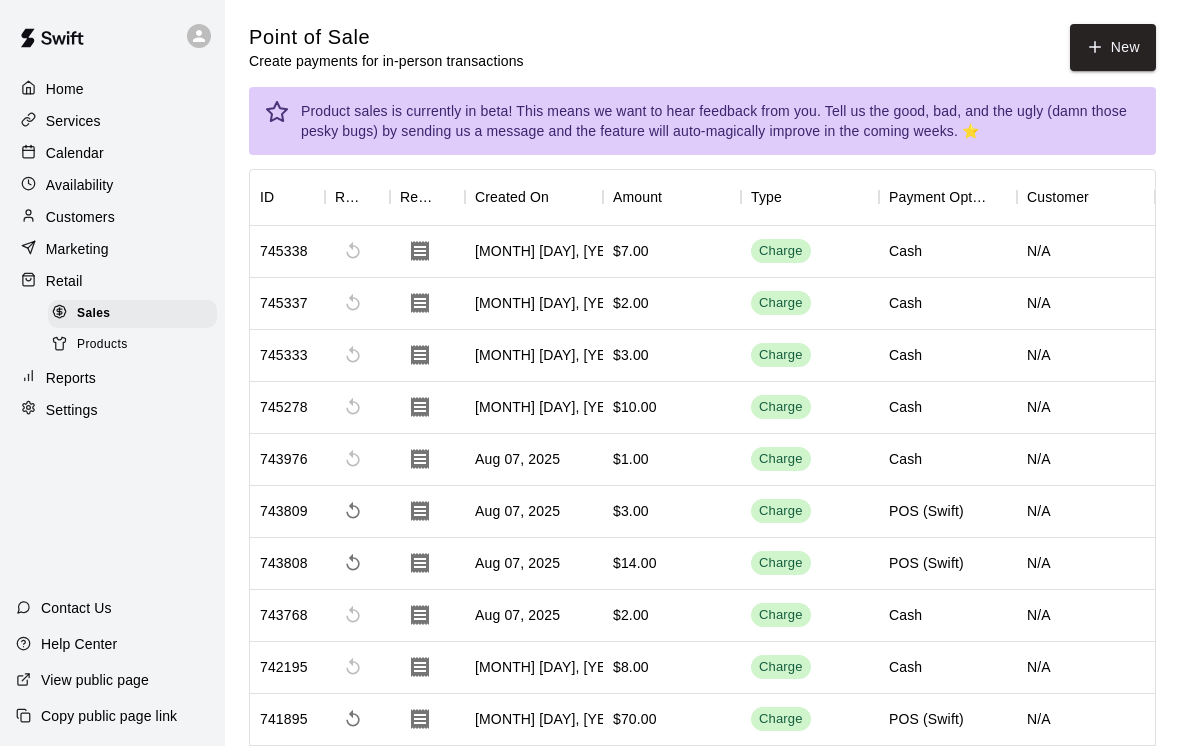 click on "New" at bounding box center (1113, 47) 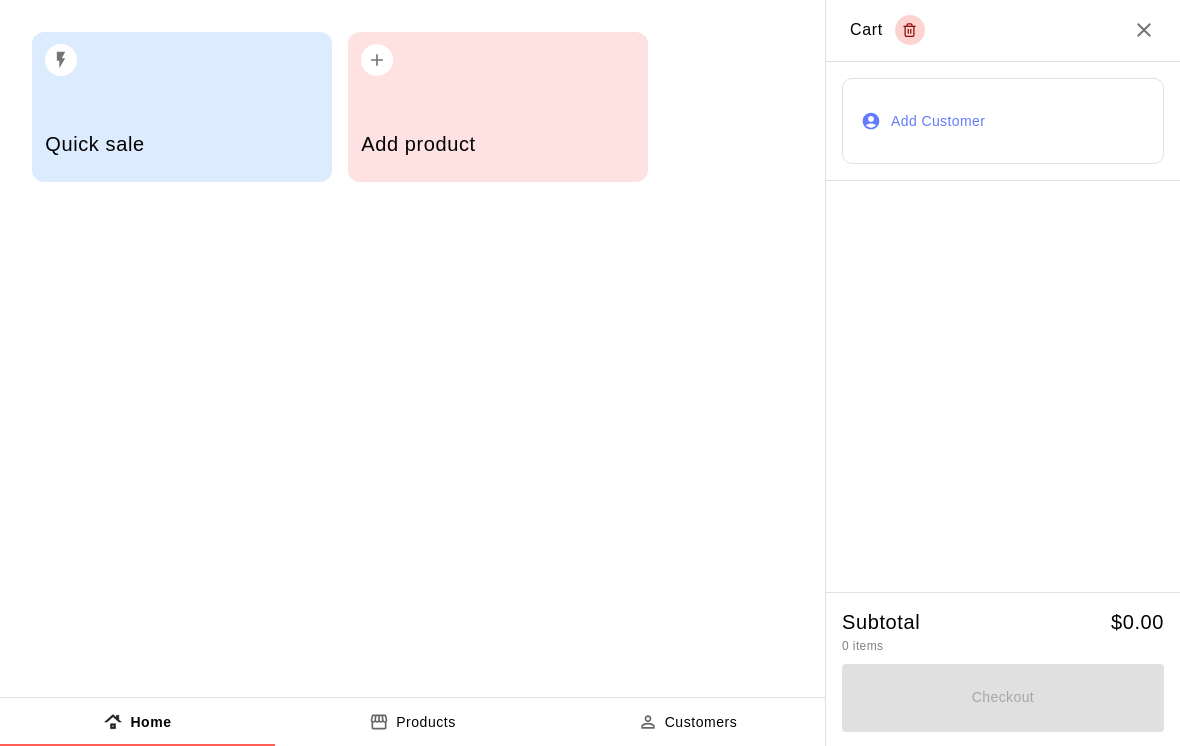 click on "Quick sale" at bounding box center [181, 144] 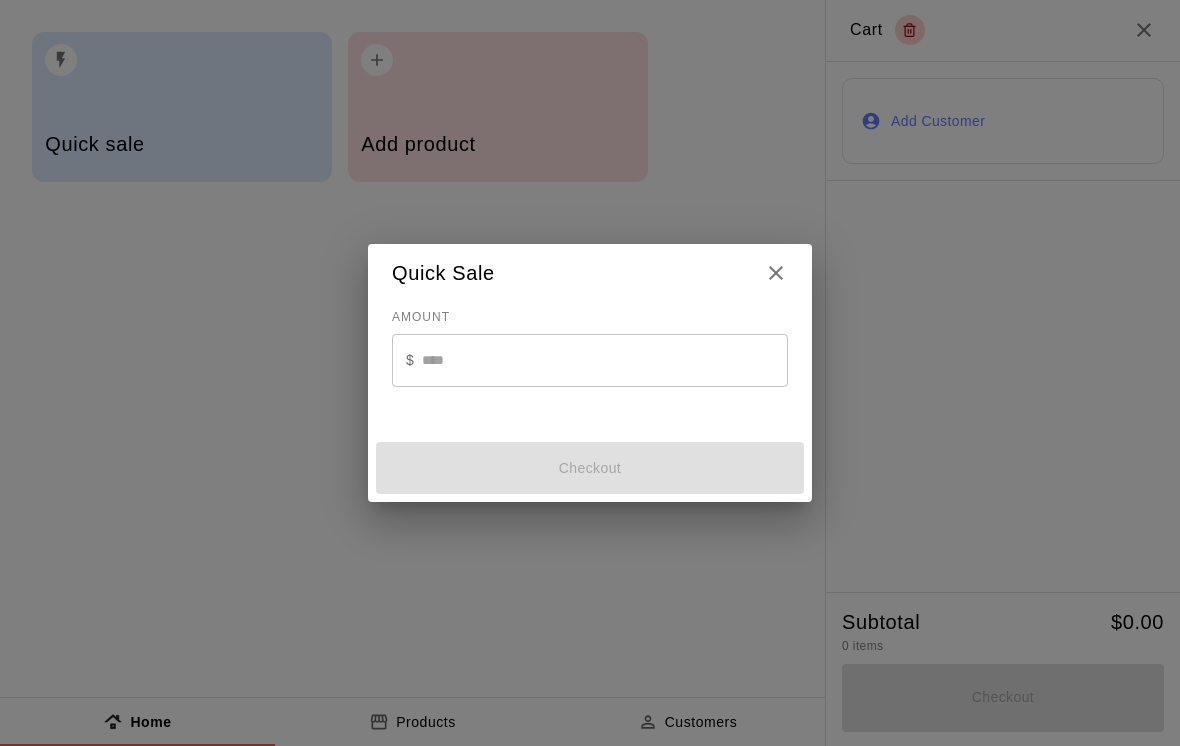 click at bounding box center [605, 360] 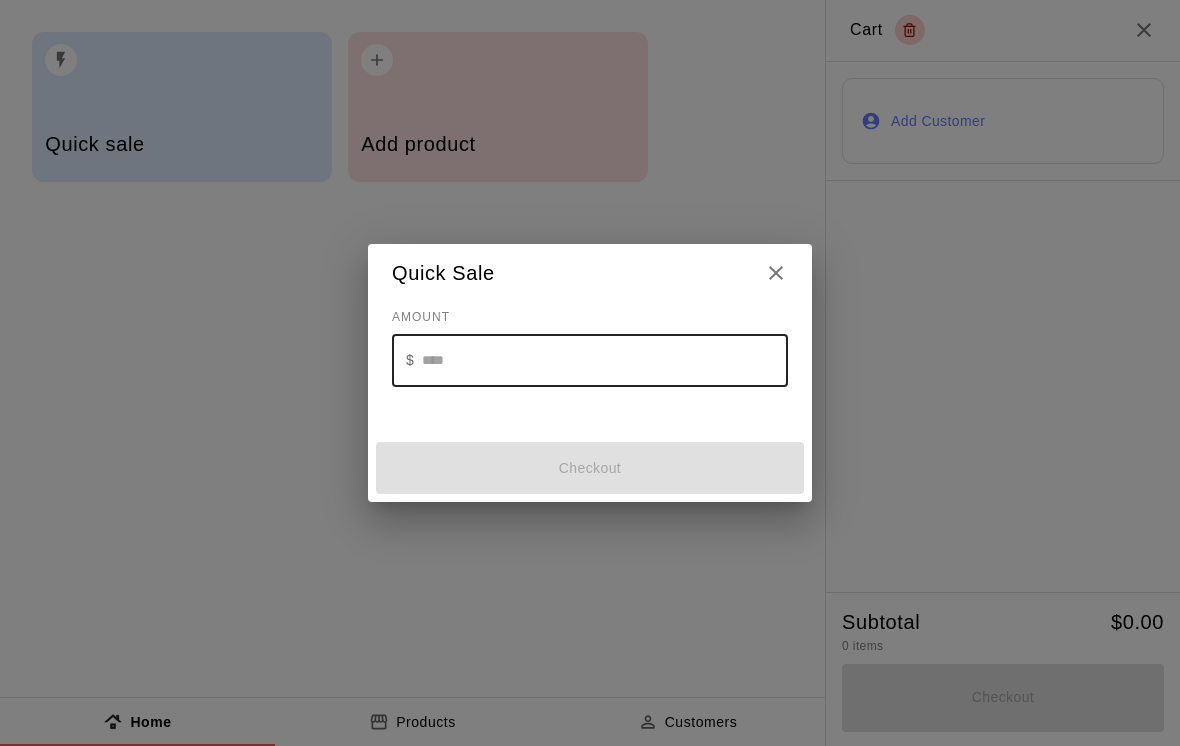 click at bounding box center [605, 360] 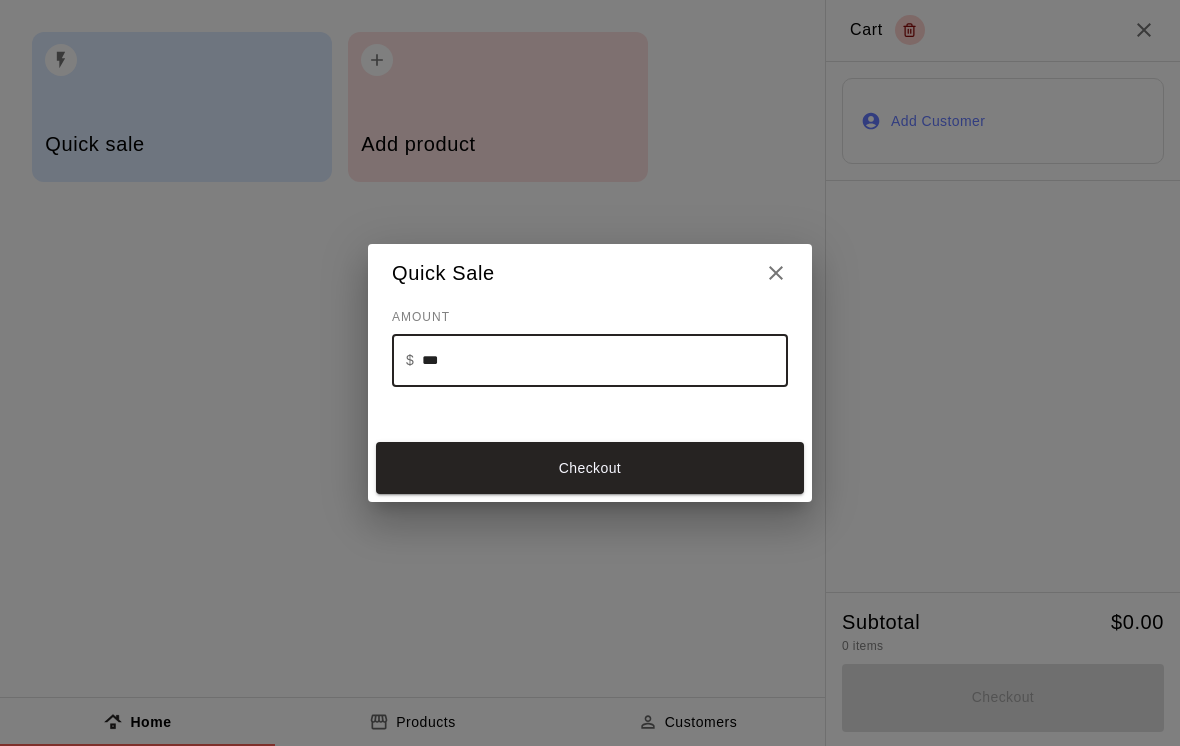 type on "****" 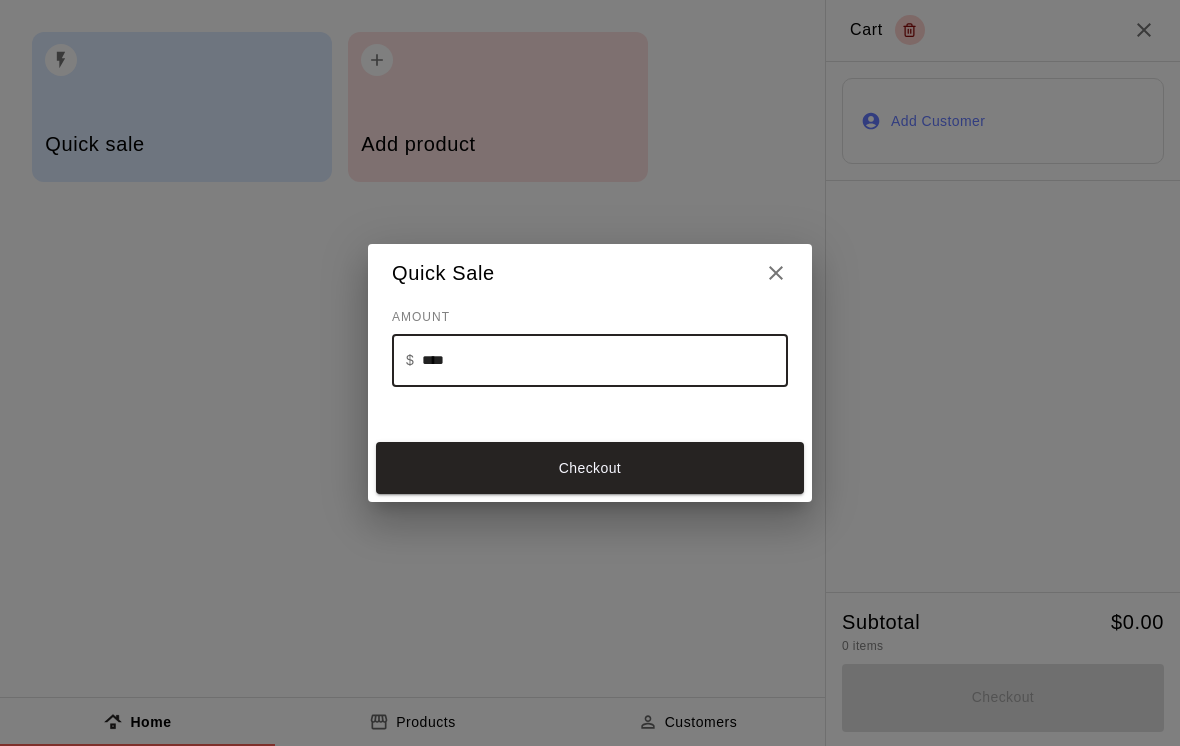 click on "Checkout" at bounding box center [590, 468] 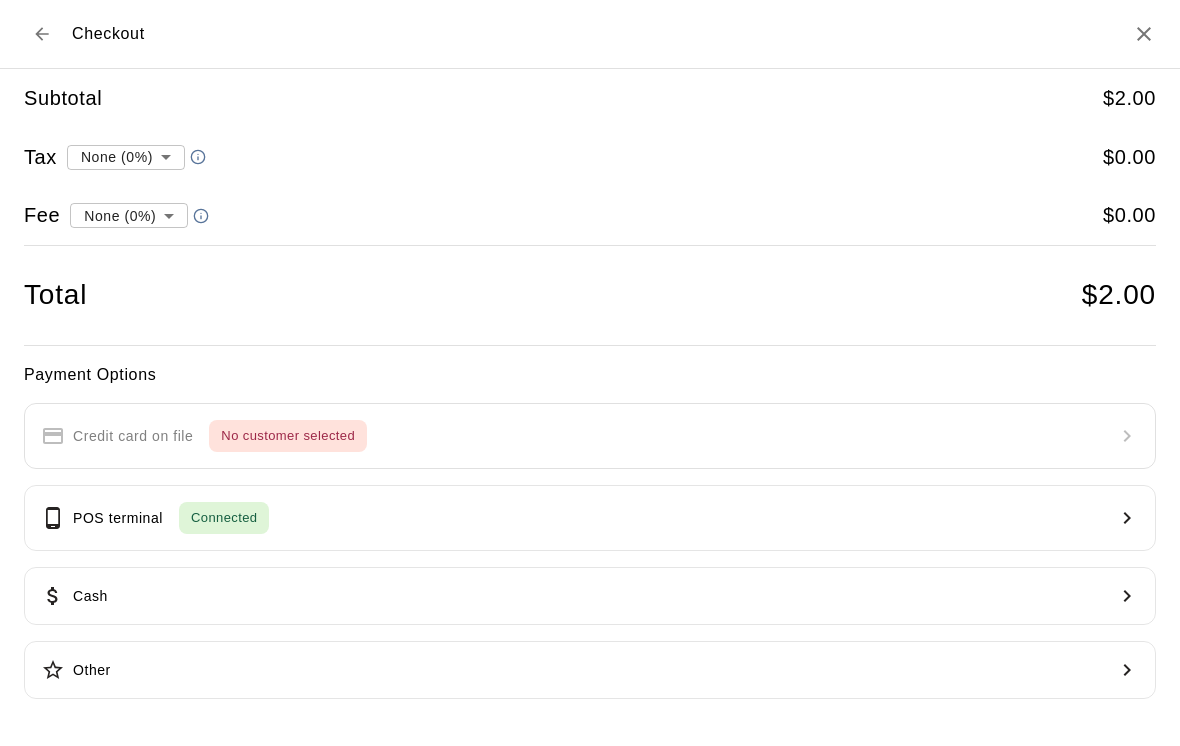 click on "Cash" at bounding box center [590, 596] 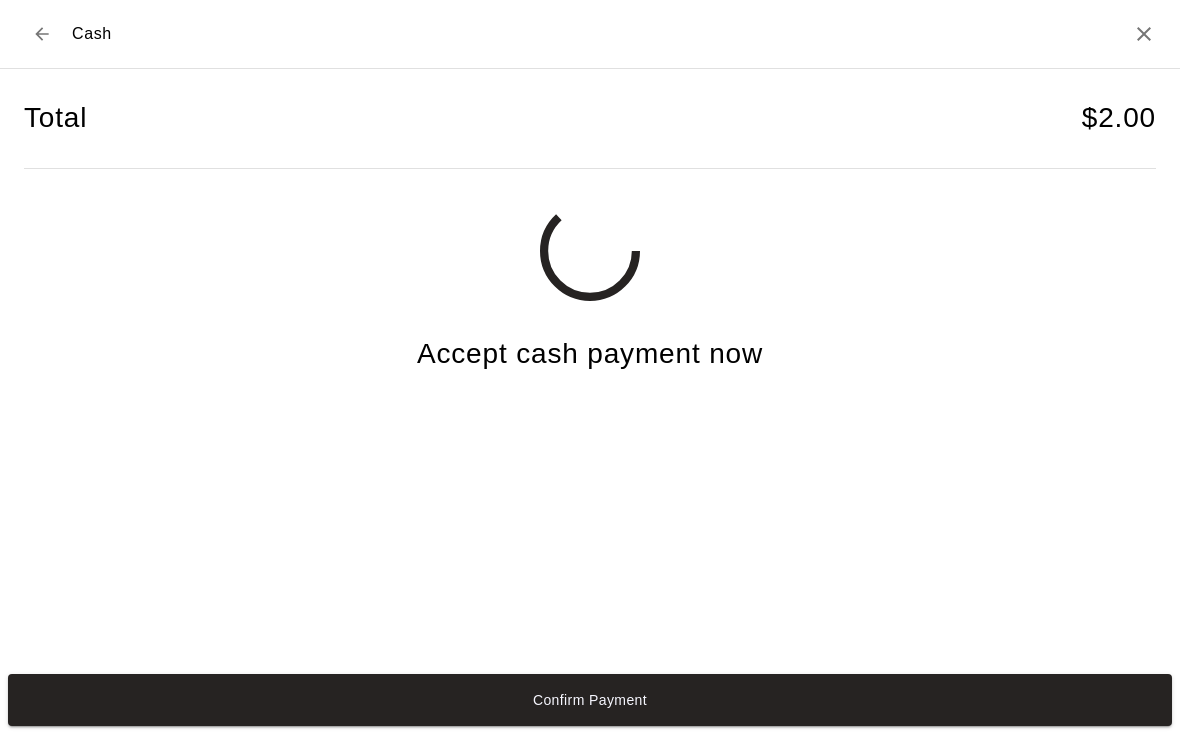 click on "Confirm Payment" at bounding box center (590, 700) 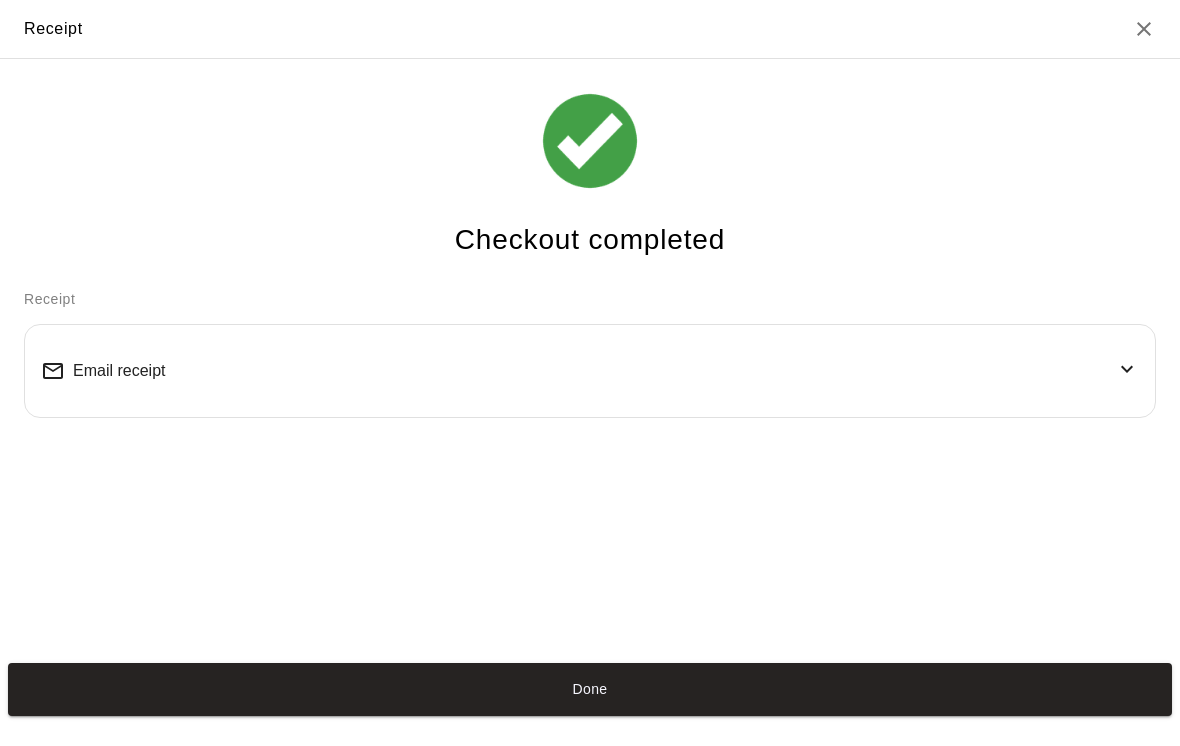 click on "Checkout completed Receipt Email receipt" at bounding box center [590, 357] 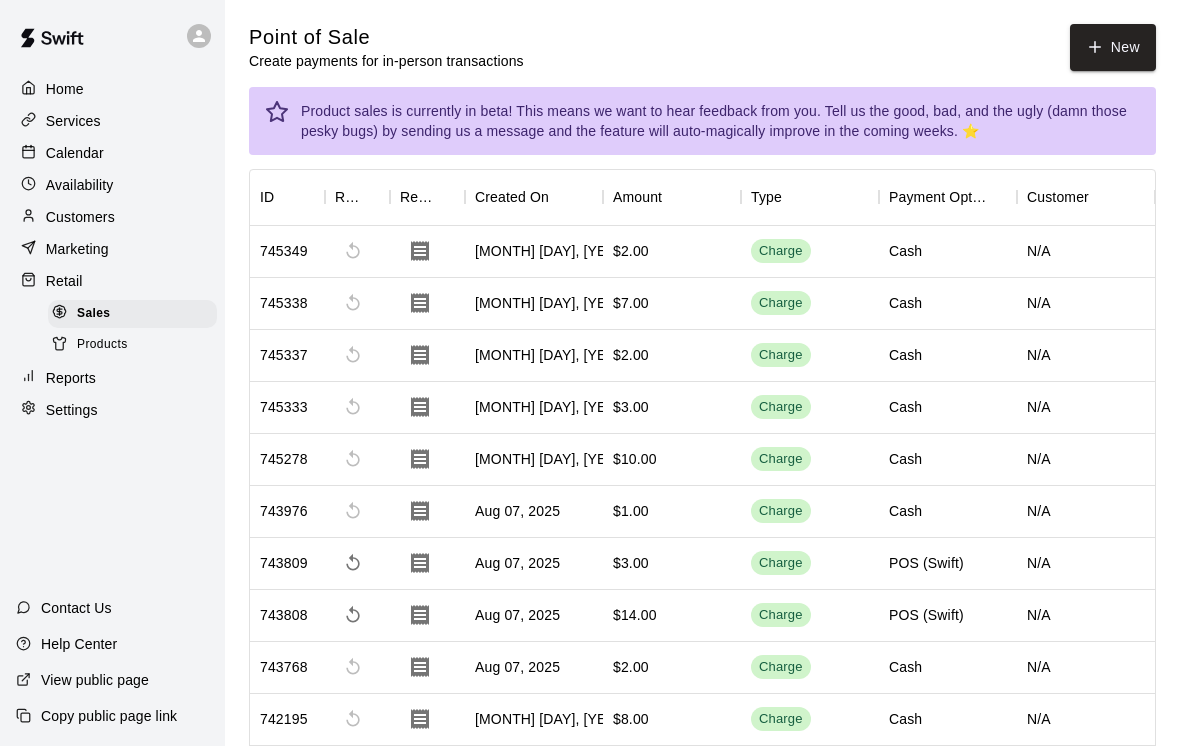 click on "Point of Sale Create payments for in-person transactions  New Product sales is currently in beta! This means we want to hear feedback from you. Tell us the good, bad, and the ugly (damn those pesky bugs) by   sending us a message   and the feature will auto-magically improve in the coming weeks. ⭐ ID Refund Receipt Created On Amount Type Payment Option Customer 745349 Aug 08, 2025 $2.00 Charge Cash N/A 745338 Aug 08, 2025 $7.00 Charge Cash N/A 745337 Aug 08, 2025 $2.00 Charge Cash N/A 745333 Aug 08, 2025 $3.00 Charge Cash N/A 745278 Aug 08, 2025 $10.00 Charge Cash N/A 743976 Aug 07, 2025 $1.00 Charge Cash N/A 743809 Aug 07, 2025 $3.00 Charge POS (Swift) N/A 743808 Aug 07, 2025 $14.00 Charge POS (Swift) N/A 743768 Aug 07, 2025 $2.00 Charge Cash N/A 742195 Aug 06, 2025 $8.00 Charge Cash N/A 741895 Aug 06, 2025 $70.00 Charge POS (Swift) N/A 741876 Aug 06, 2025 $8.00 Charge POS (Swift) N/A 741734 Aug 06, 2025 $19.00 Charge Cash N/A 740098 Aug 05, 2025 $19.00 Charge Cash N/A 739979 Aug 05, 2025 $20.00 Charge N/A" at bounding box center (702, 2768) 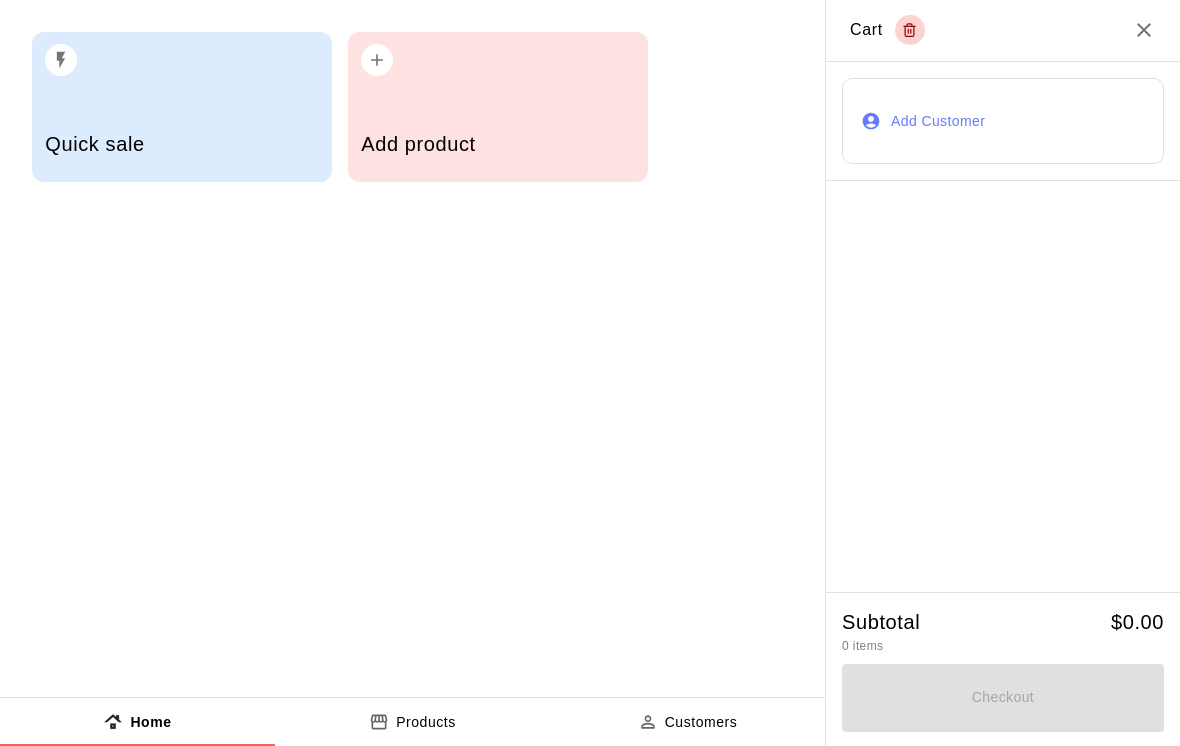 click on "Add product" at bounding box center (497, 144) 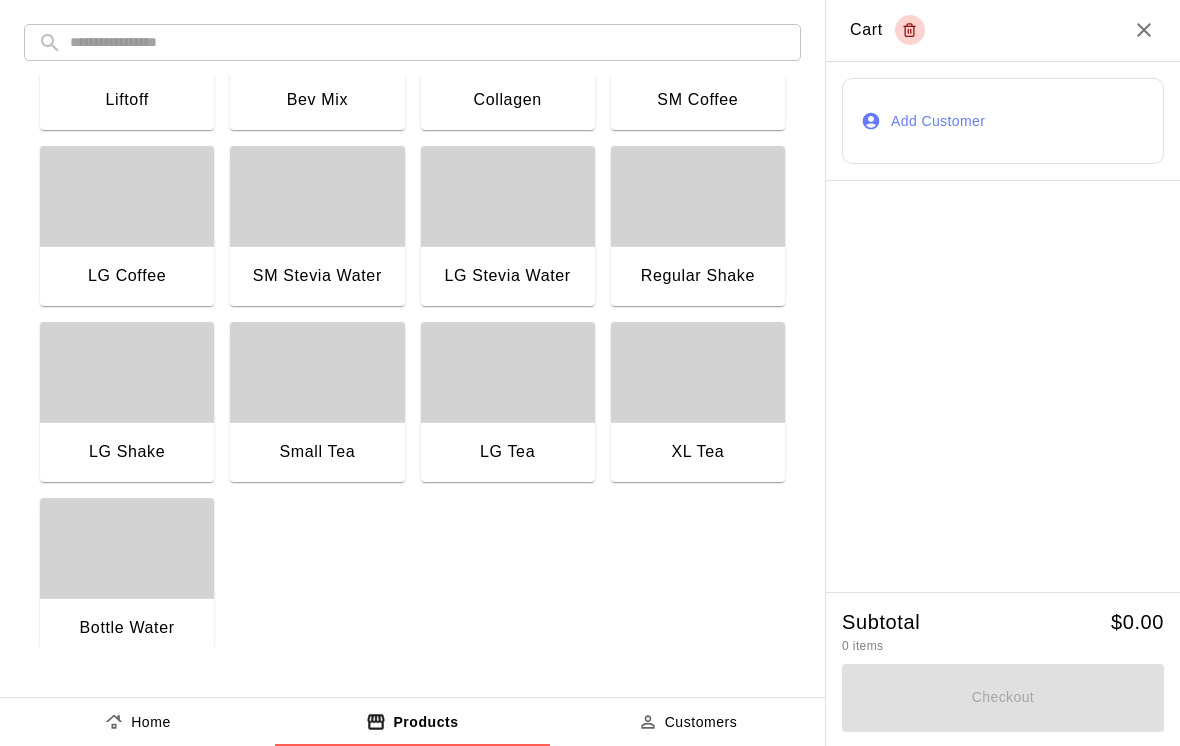 scroll, scrollTop: 1528, scrollLeft: 0, axis: vertical 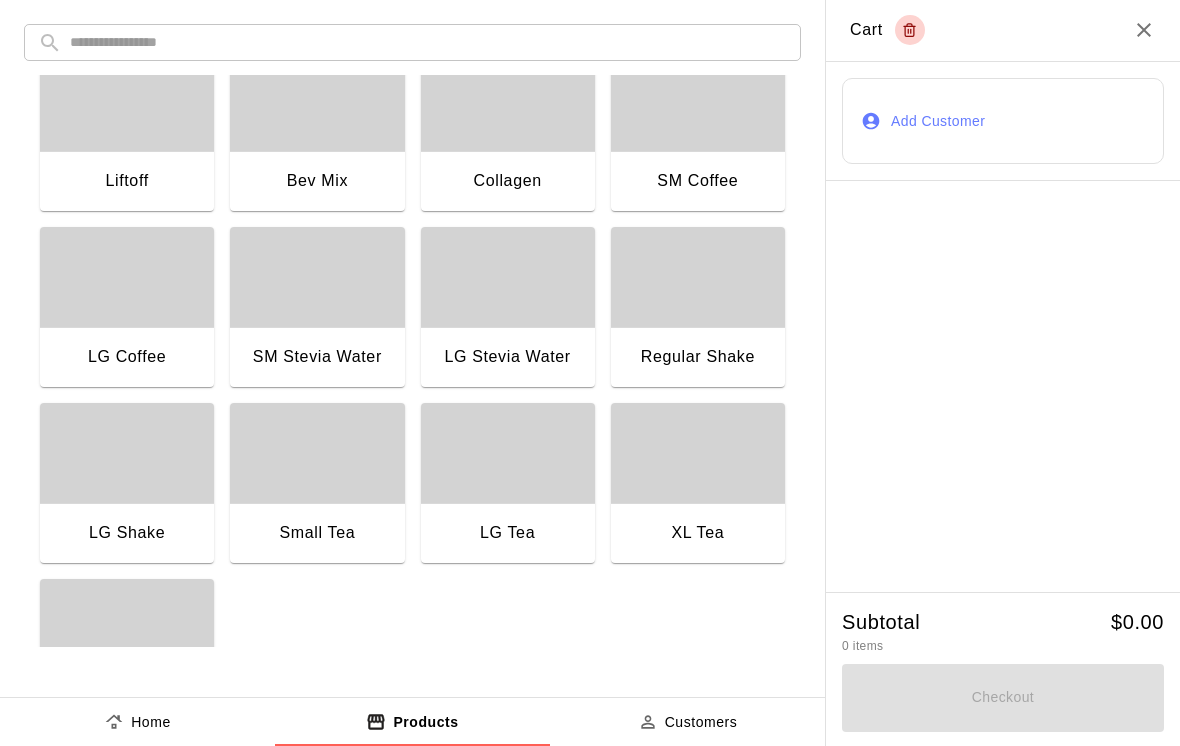 click at bounding box center [698, 453] 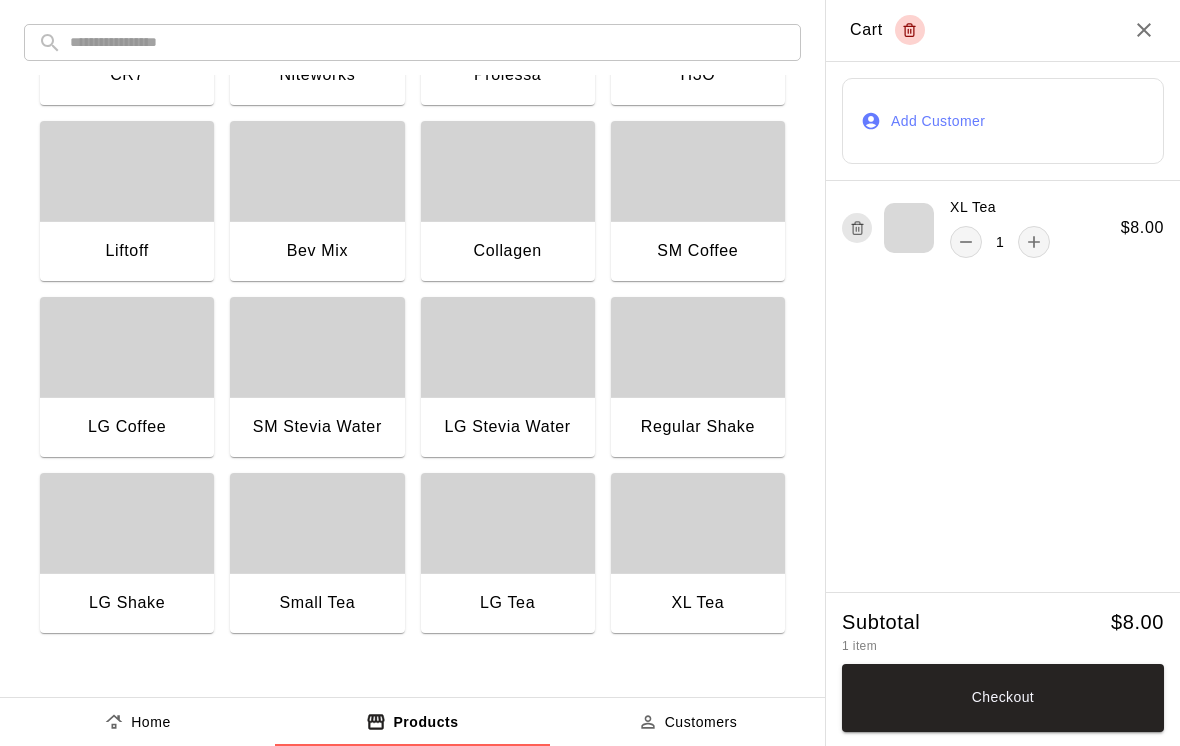 scroll, scrollTop: 1368, scrollLeft: 0, axis: vertical 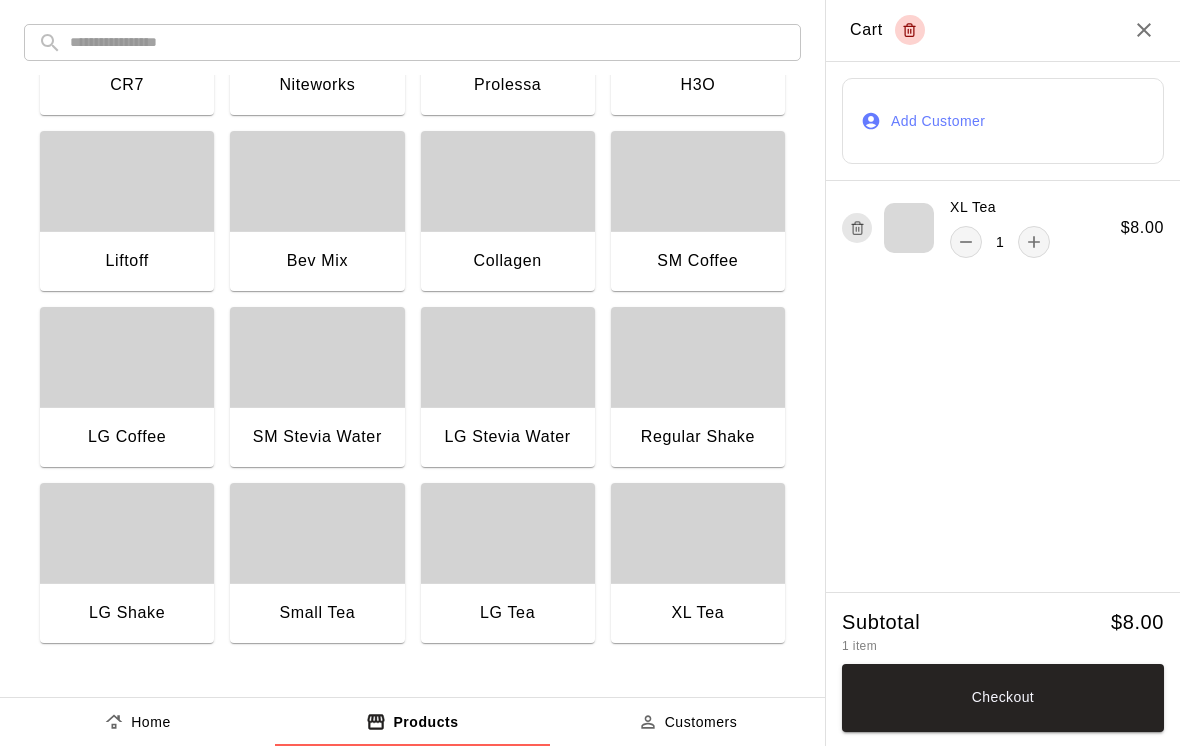 click on "Liftoff" at bounding box center (127, 263) 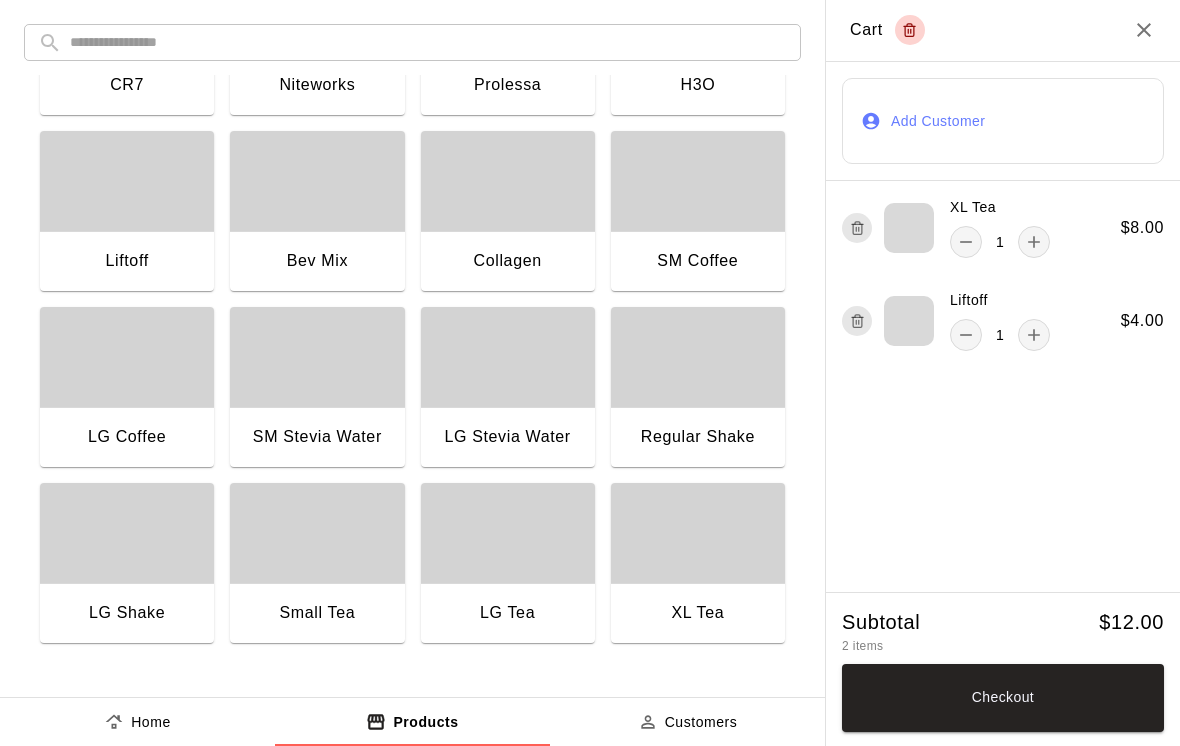 click on "Collagen" at bounding box center (508, 263) 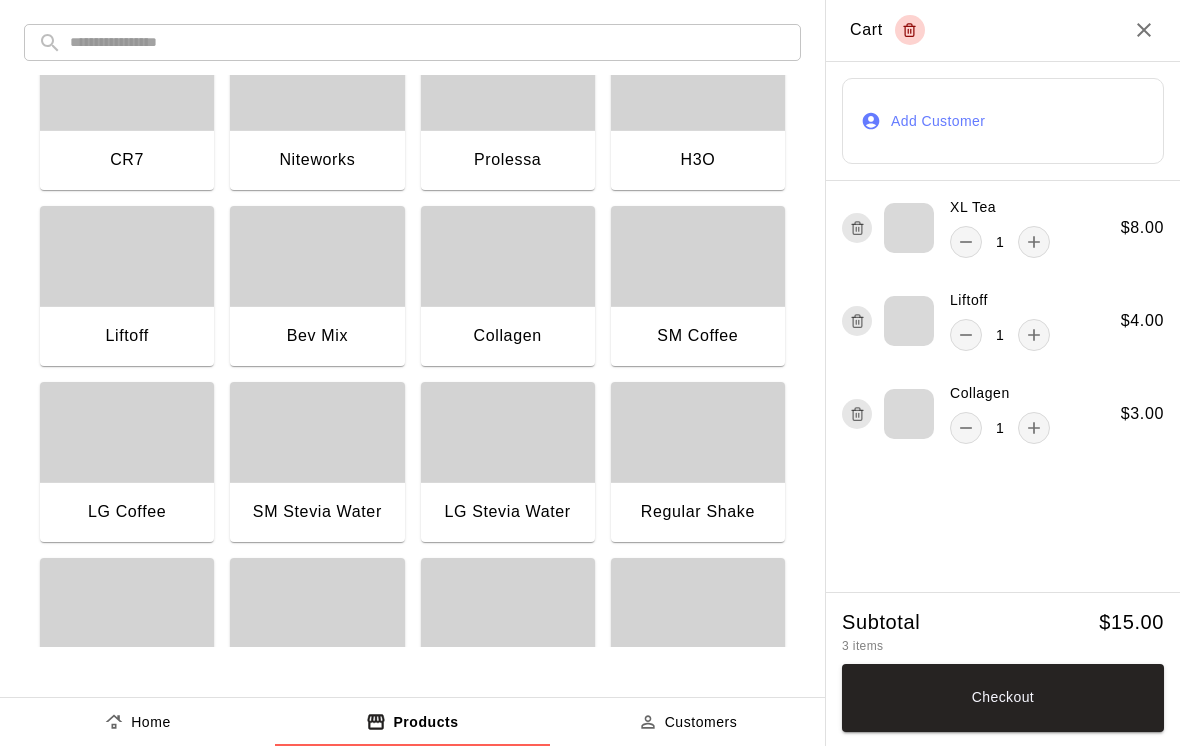 scroll, scrollTop: 1297, scrollLeft: 0, axis: vertical 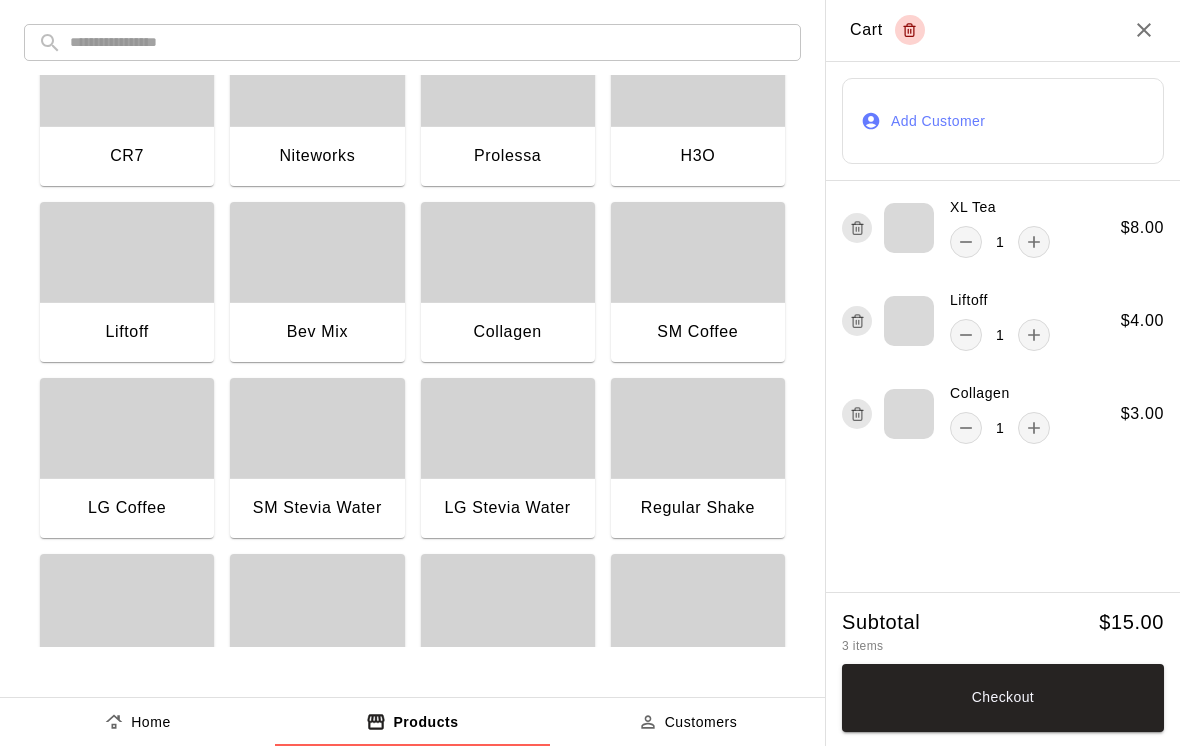 click on "H3O" at bounding box center [698, 156] 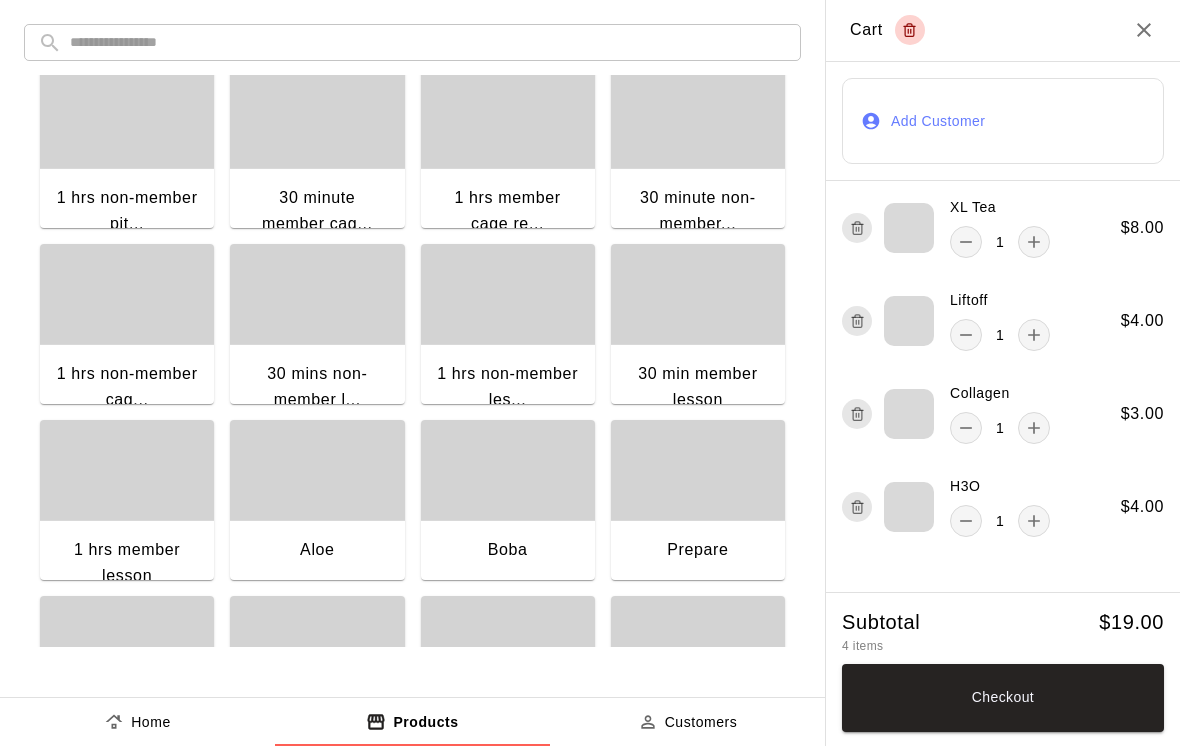 scroll, scrollTop: 367, scrollLeft: 0, axis: vertical 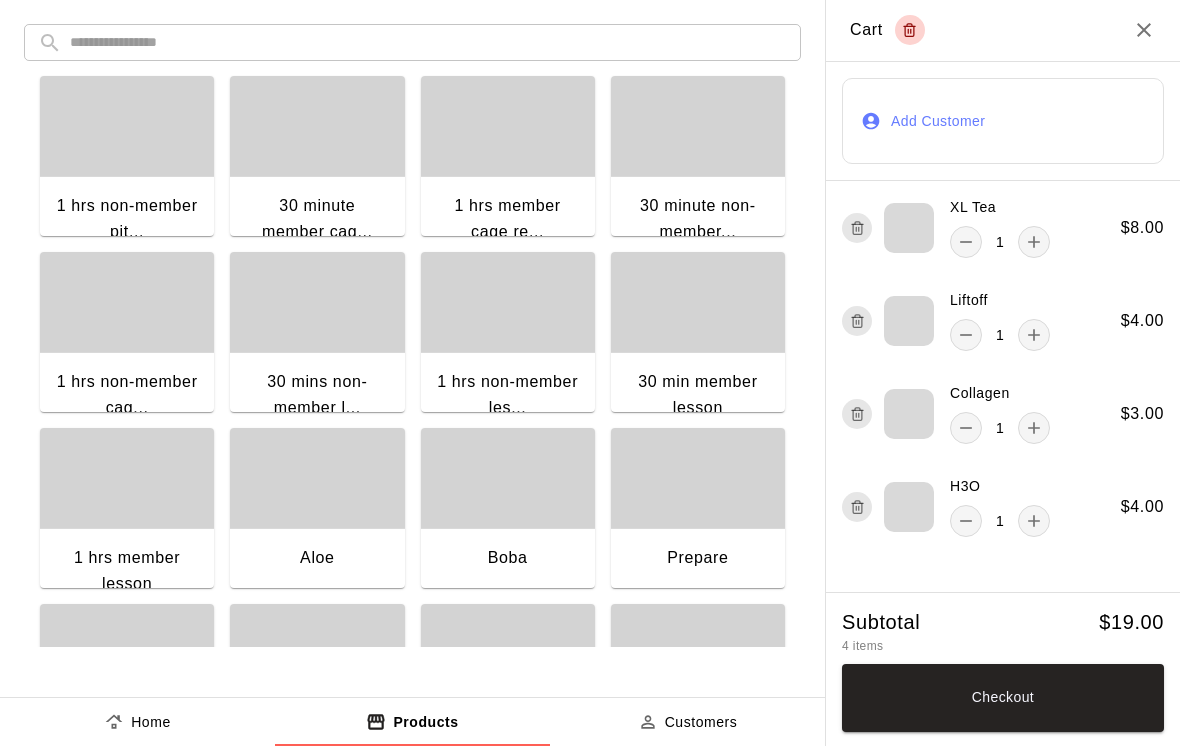 click on "30 min member lesson" at bounding box center [698, 394] 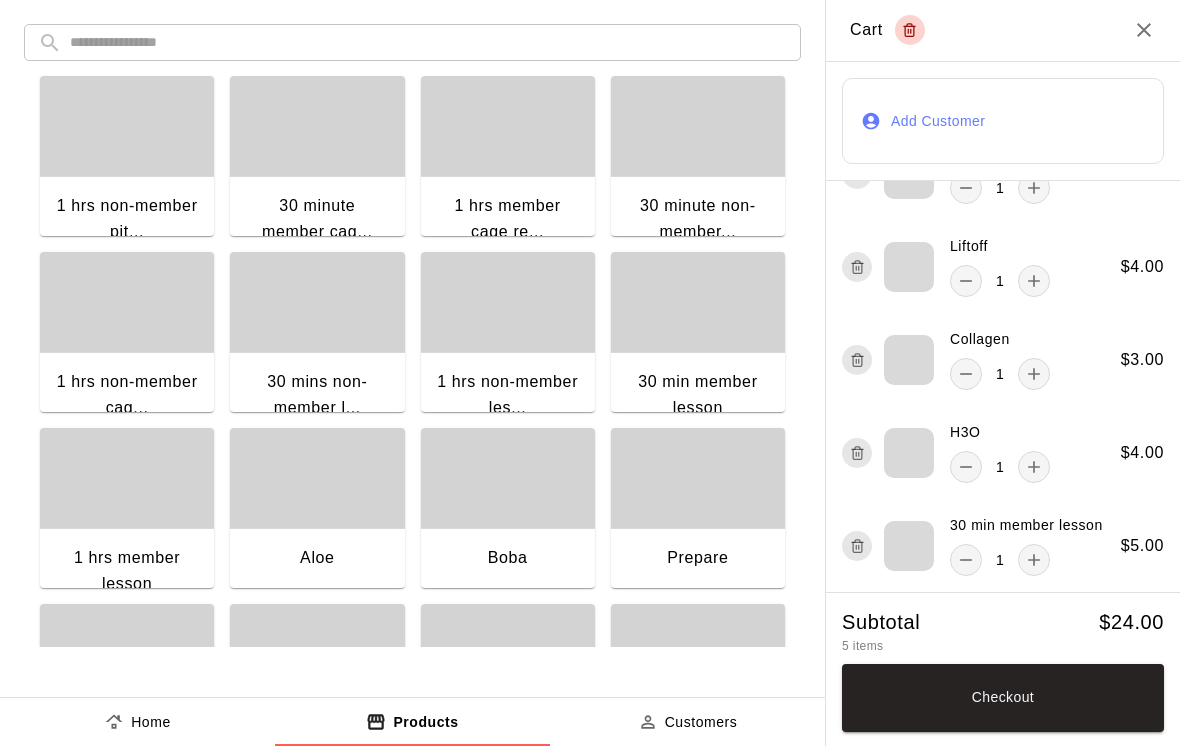 scroll, scrollTop: 54, scrollLeft: 0, axis: vertical 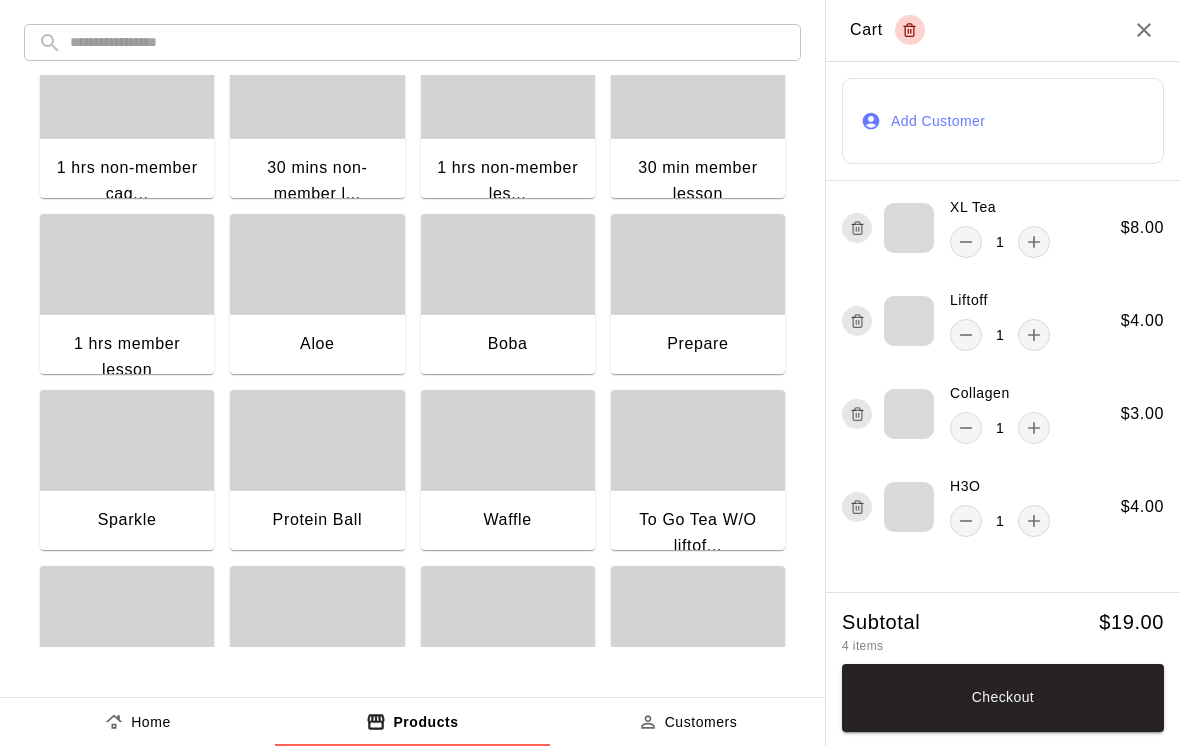 click on "1 hrs member lesson" at bounding box center [127, 359] 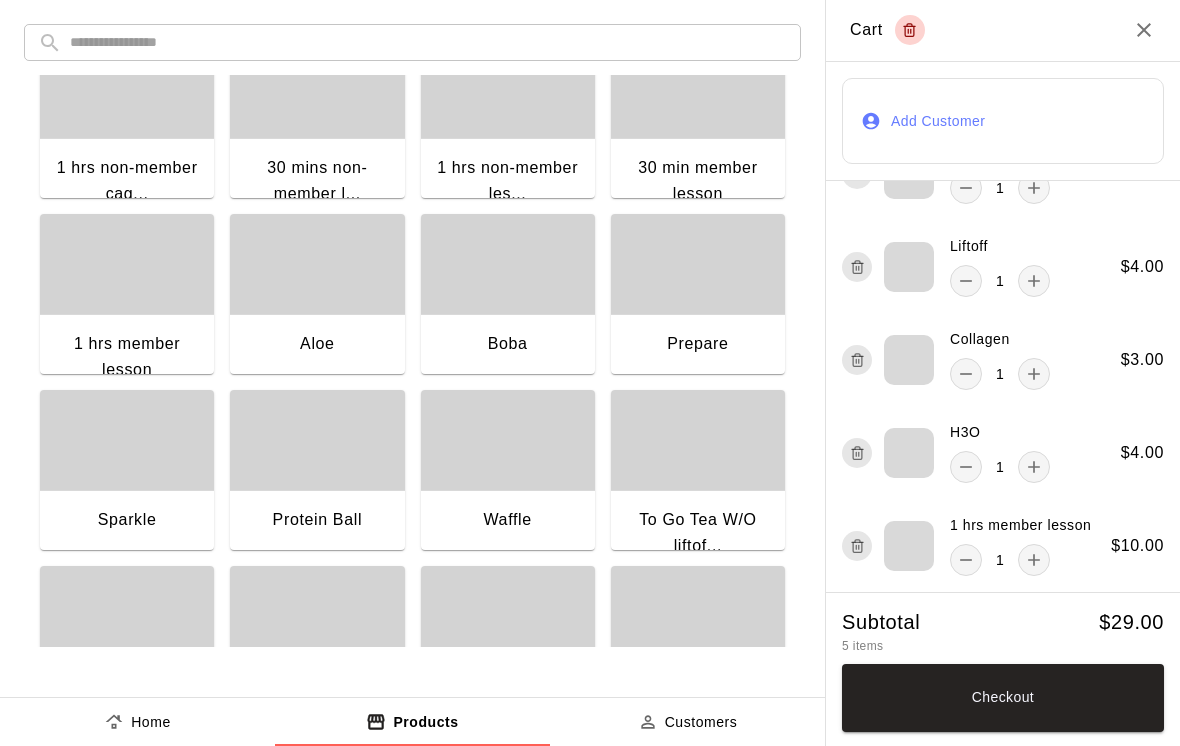 scroll, scrollTop: 54, scrollLeft: 0, axis: vertical 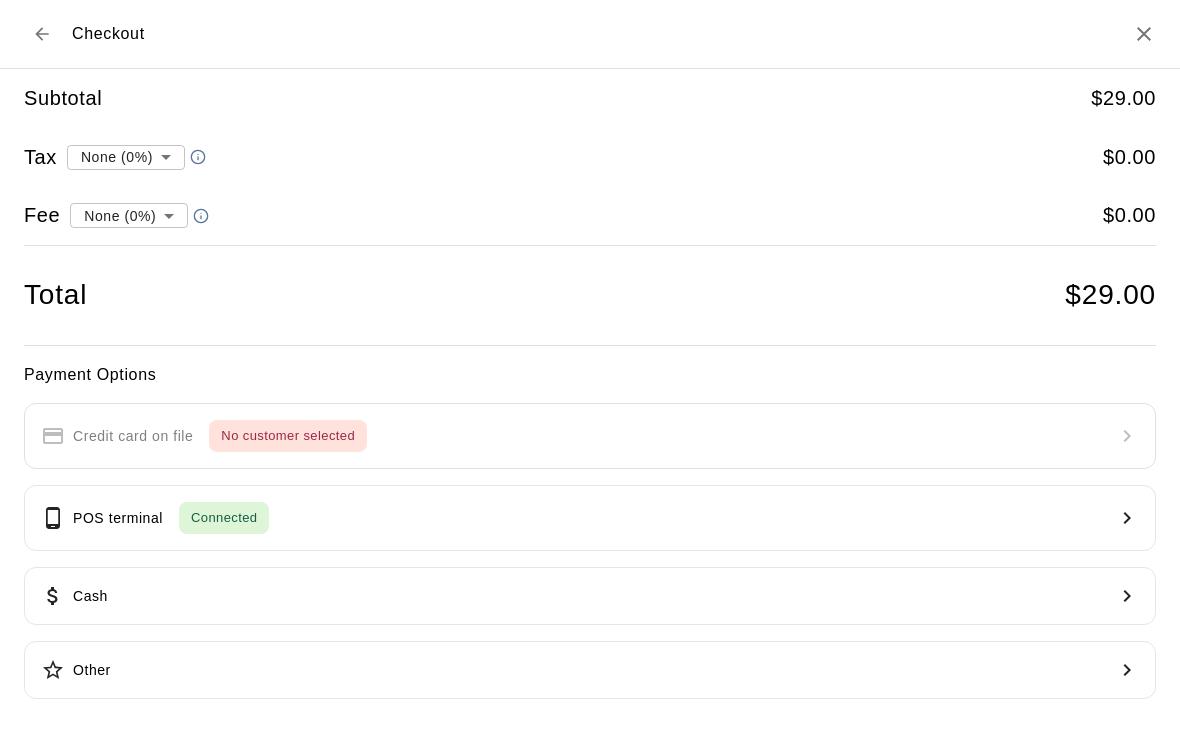 click on "Cash" at bounding box center [590, 596] 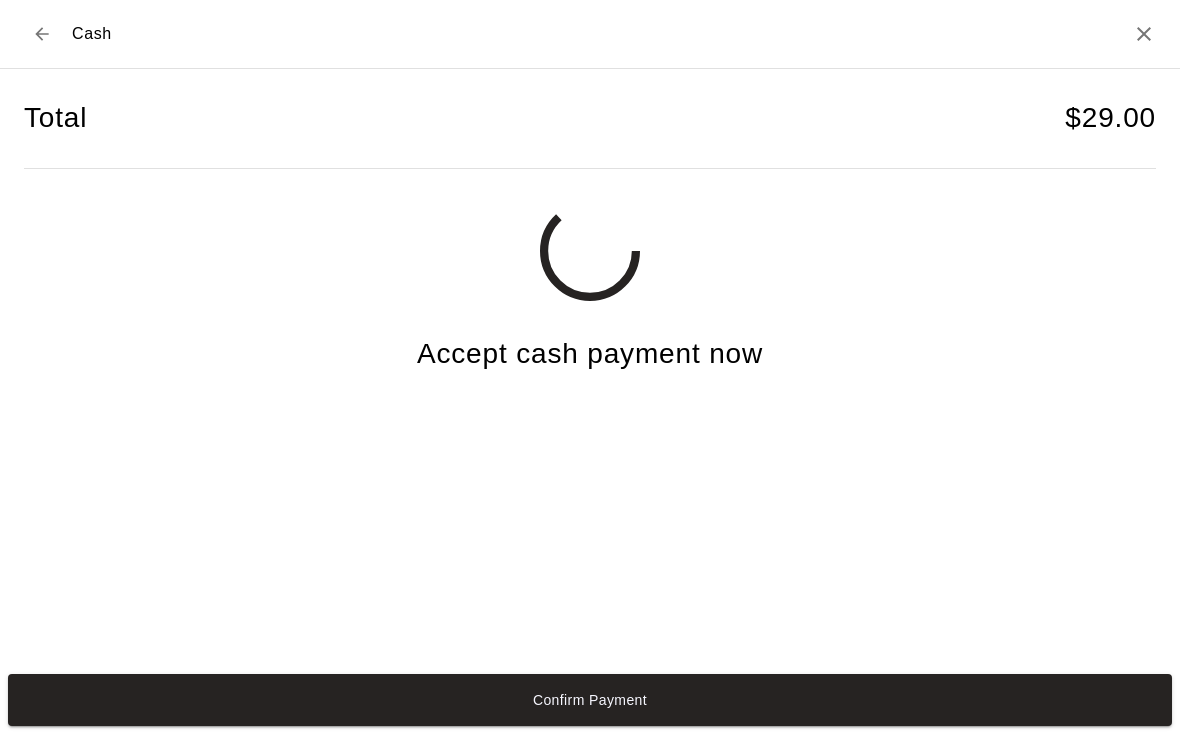 click on "Confirm Payment" at bounding box center [590, 700] 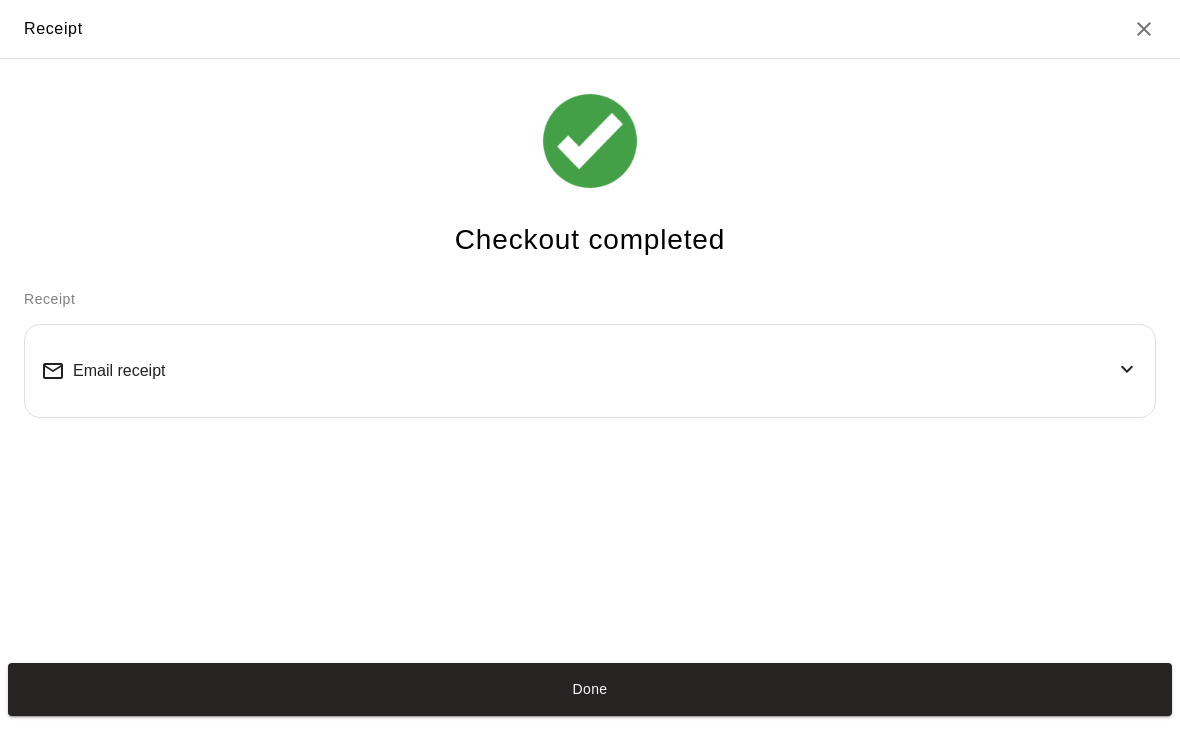 click on "Done" at bounding box center (590, 689) 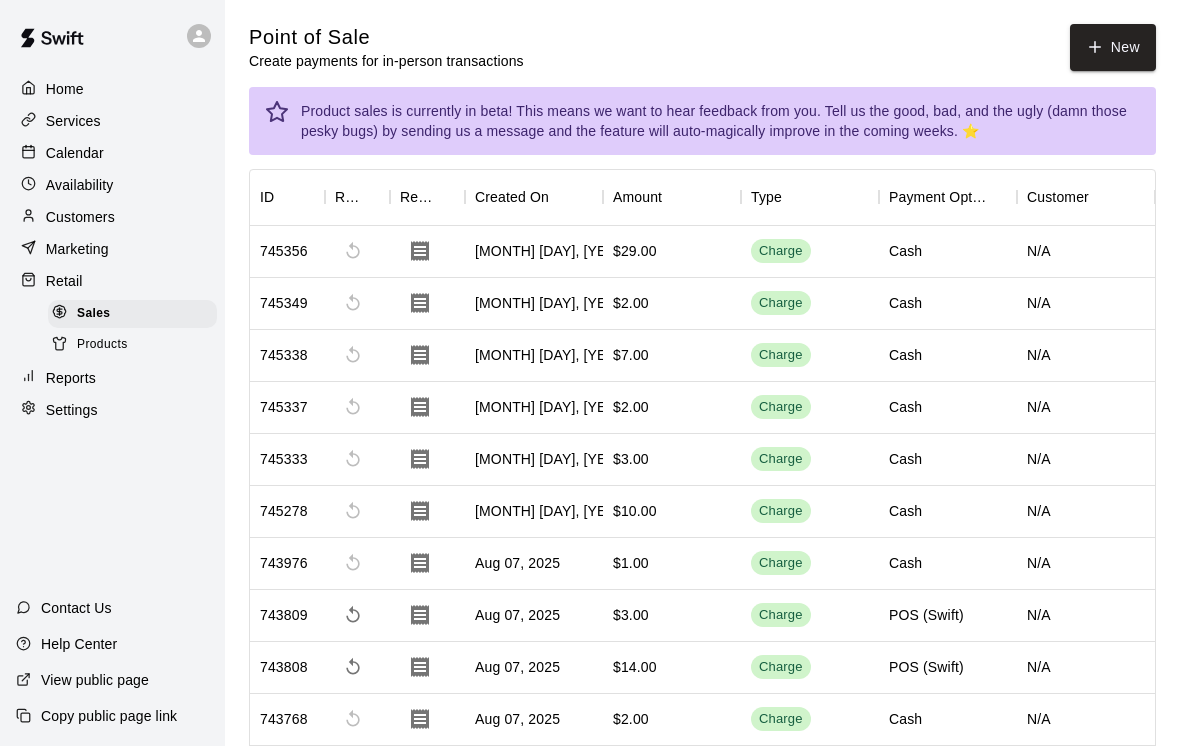 click on "New" at bounding box center (1113, 47) 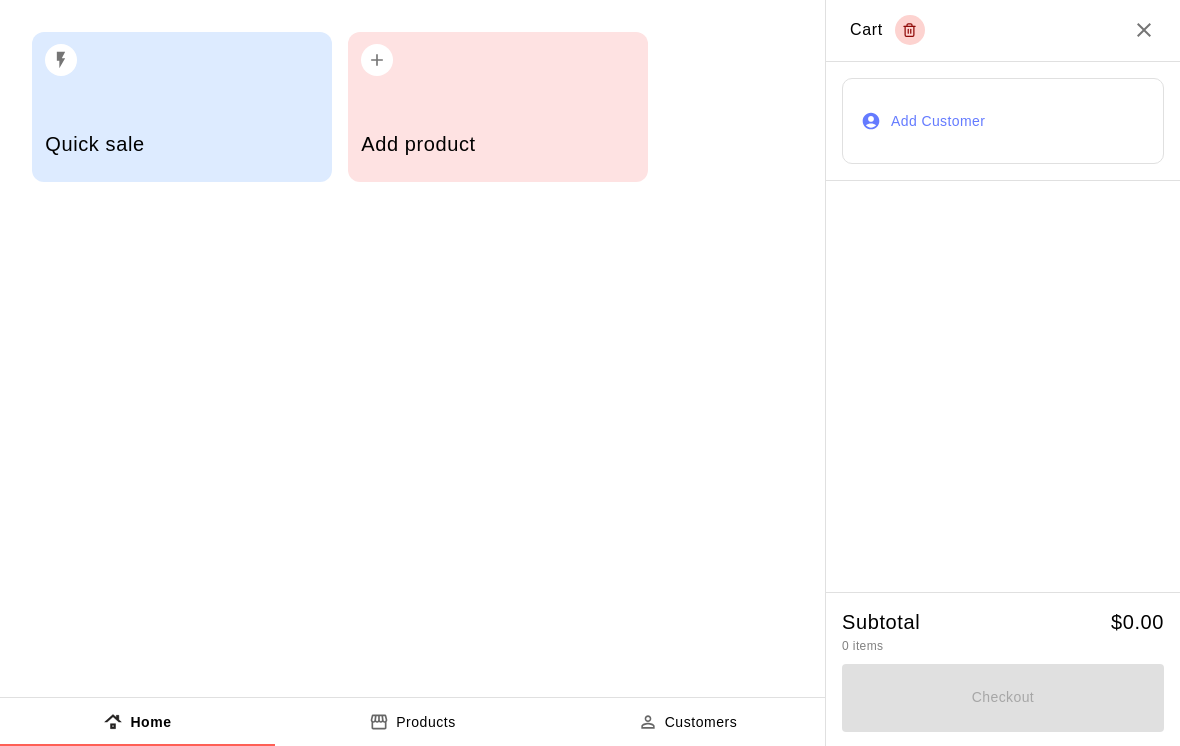 click on "Add Customer" at bounding box center [1003, 121] 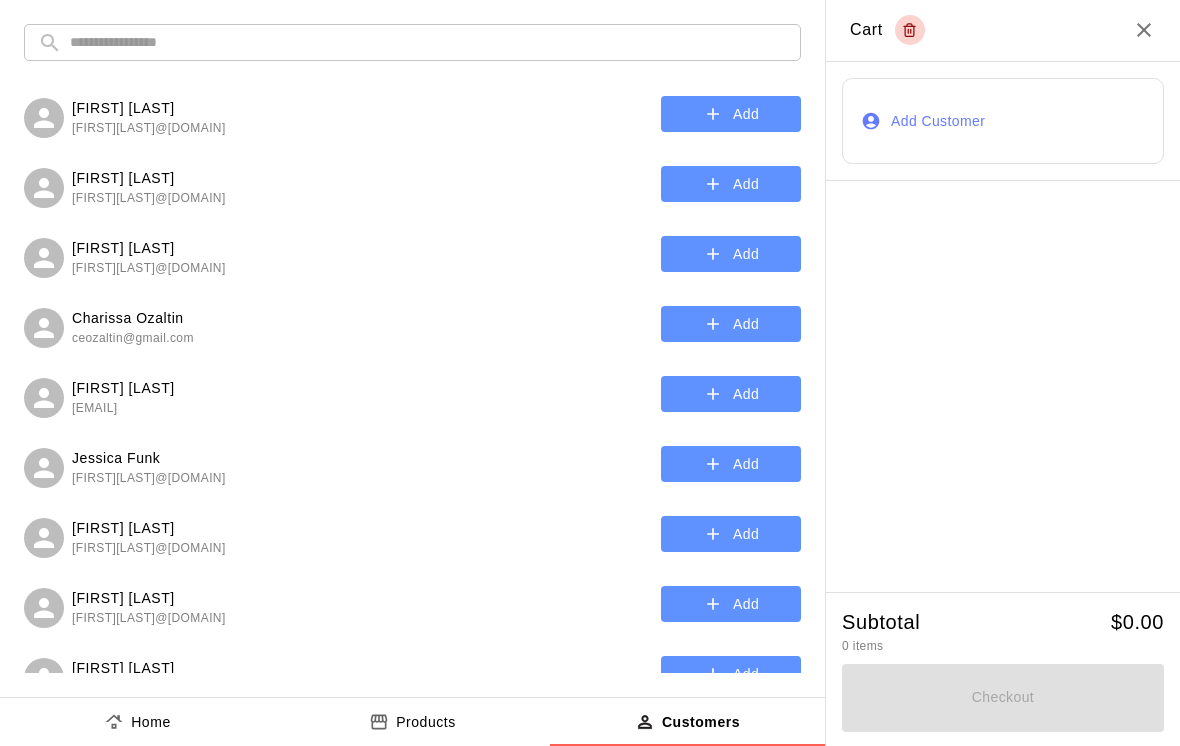 click on "Cart" at bounding box center (1003, 31) 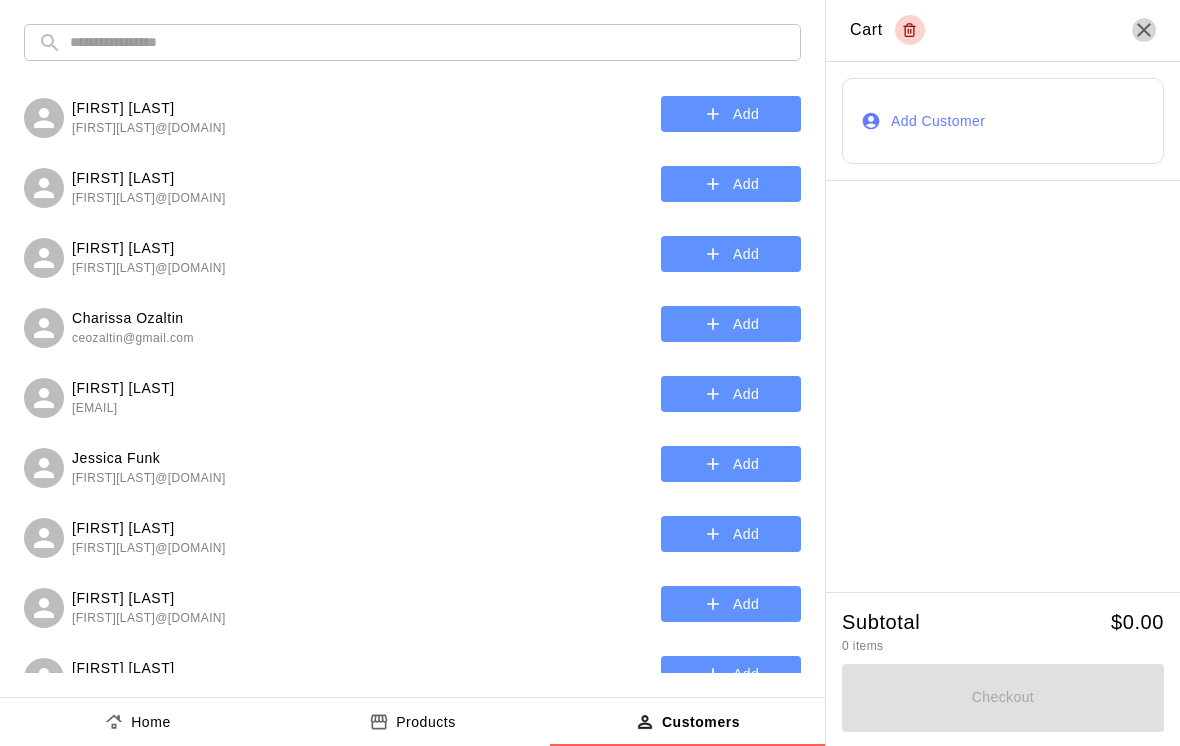 click 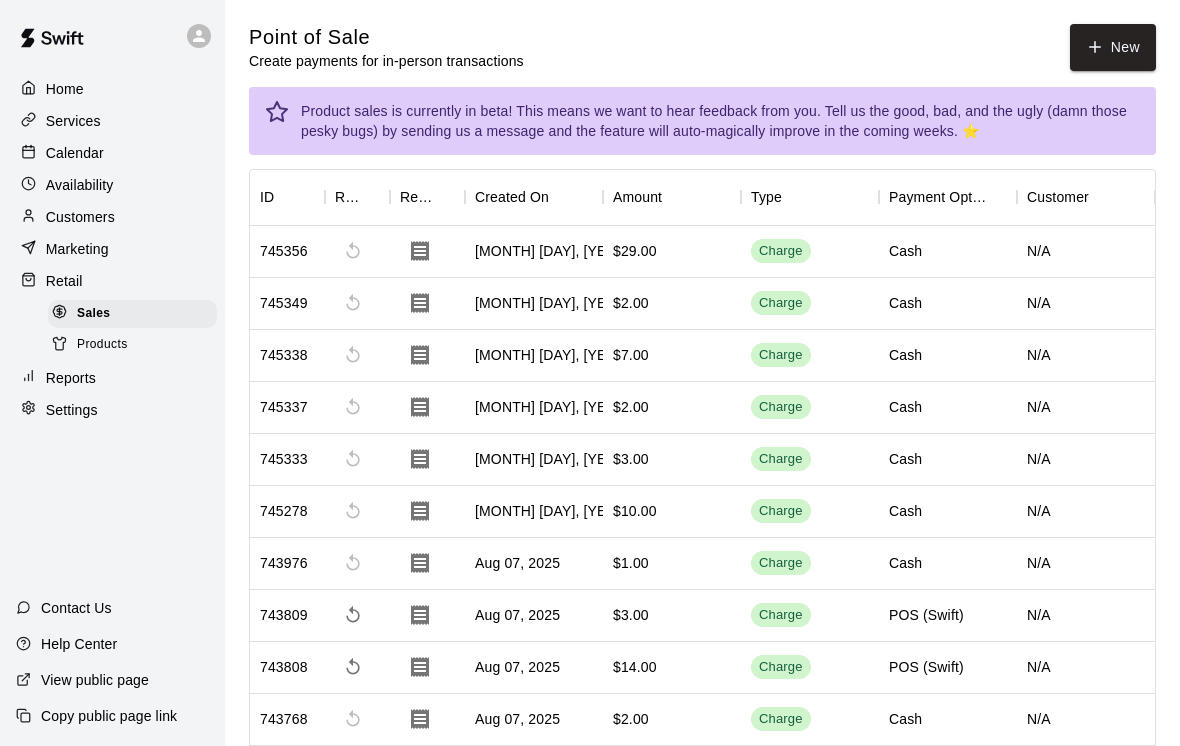 click on "New" at bounding box center (1113, 47) 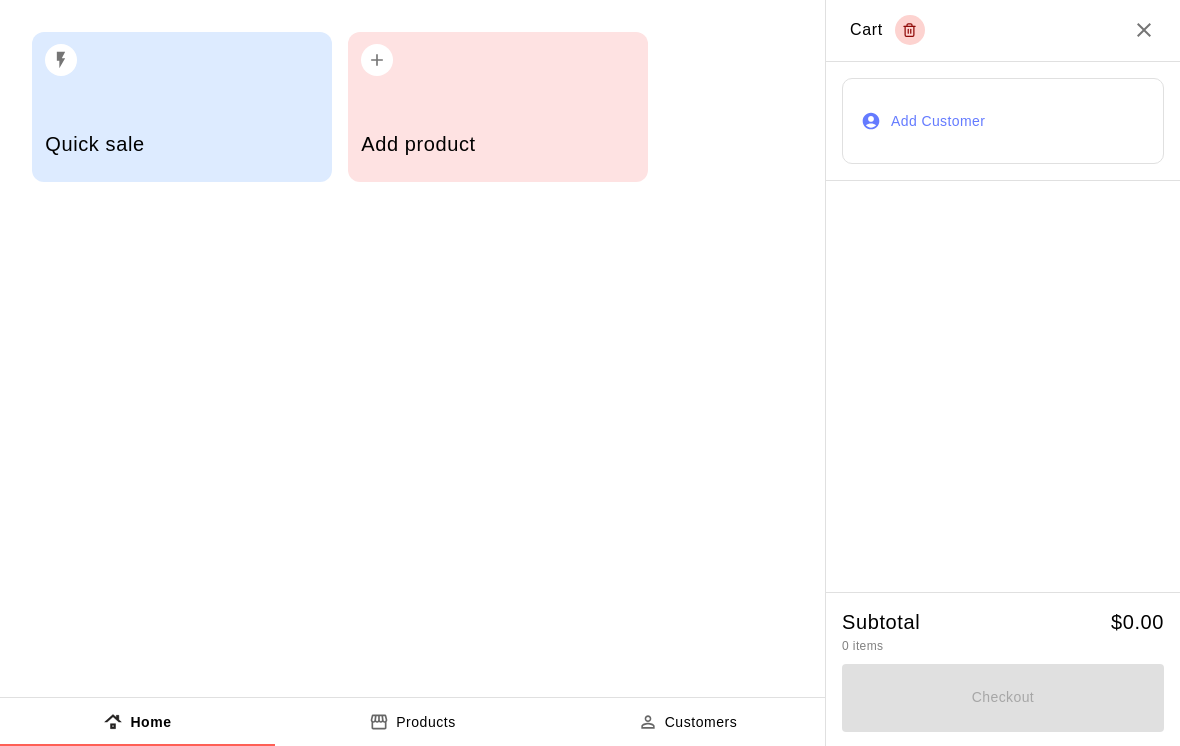 click on "Cart" at bounding box center [1003, 31] 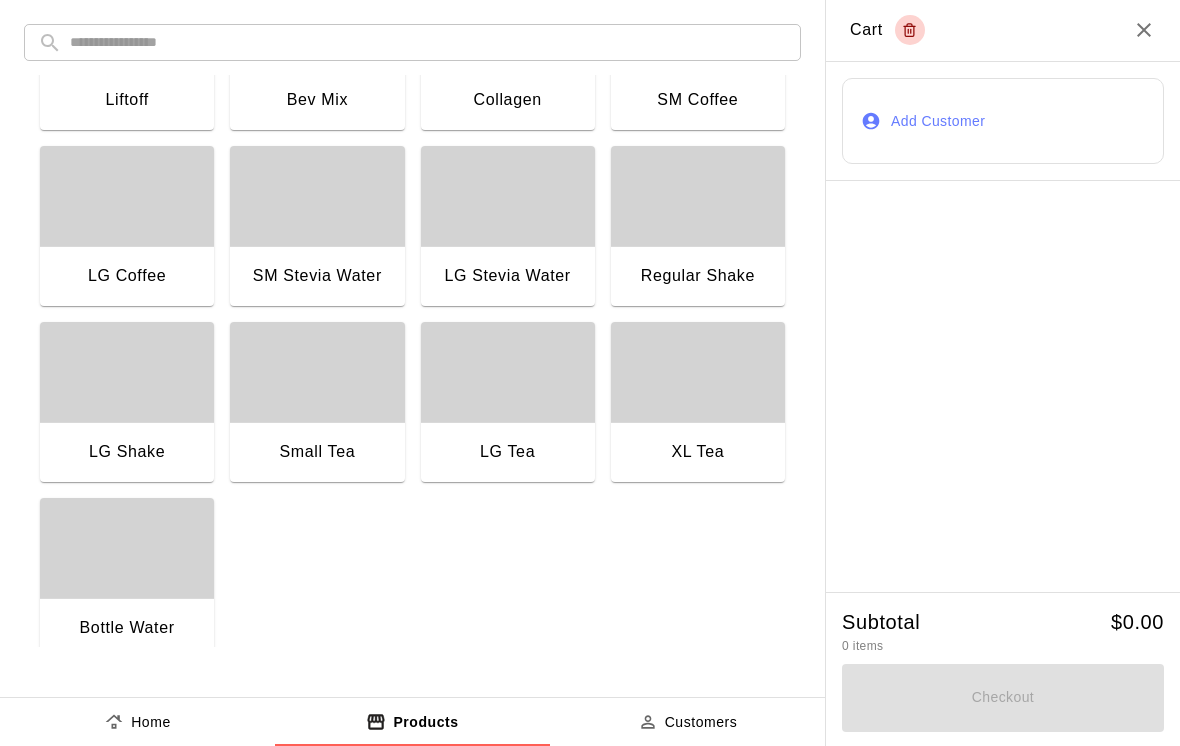 scroll, scrollTop: 1528, scrollLeft: 0, axis: vertical 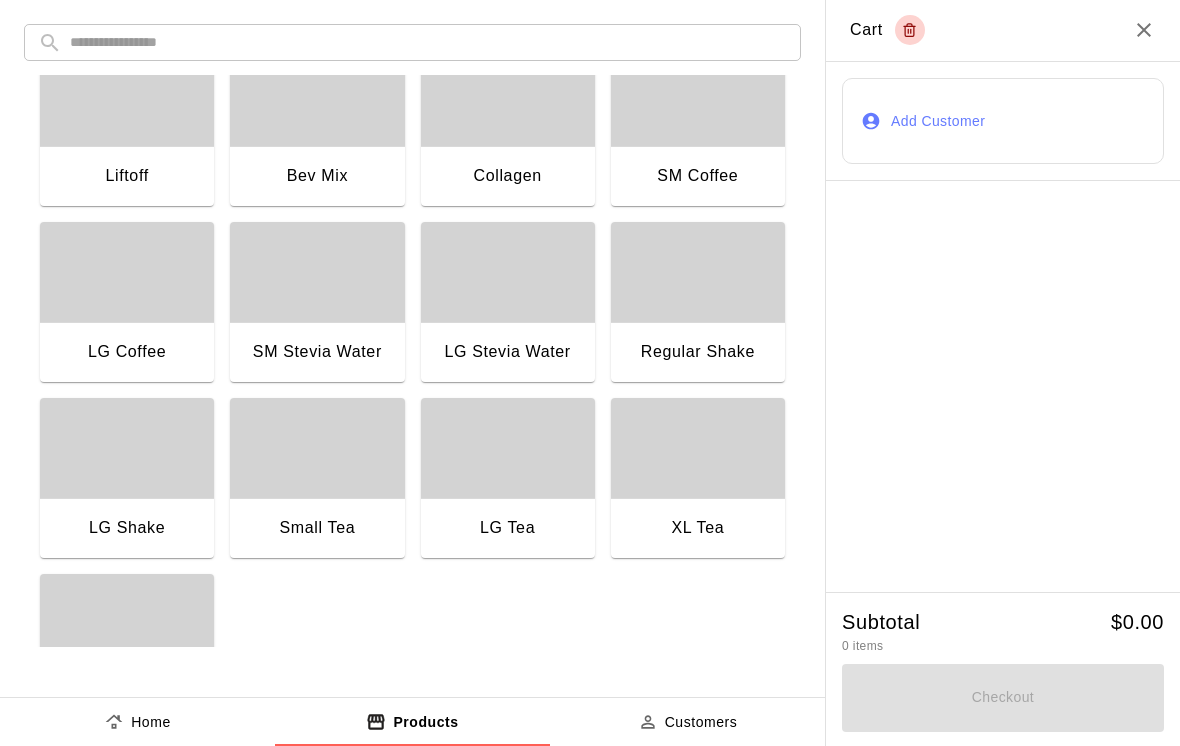 click on "SM Stevia Water" at bounding box center (317, 352) 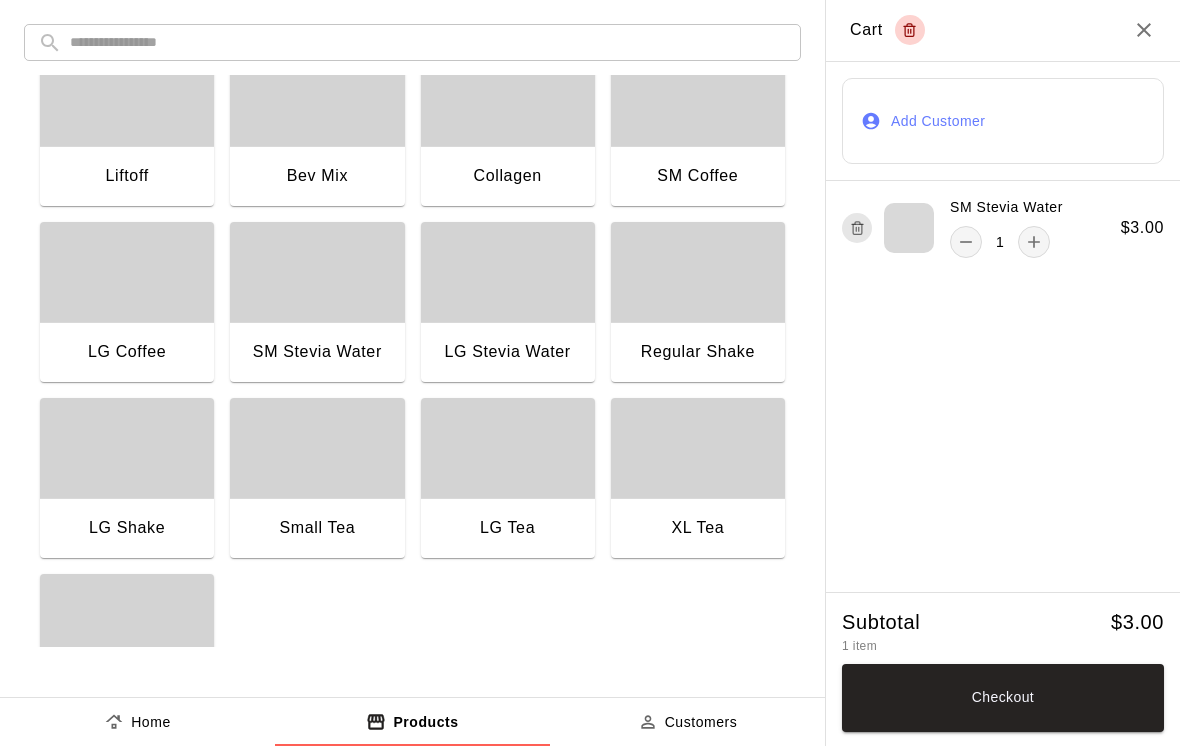 click on "Checkout" at bounding box center [1003, 698] 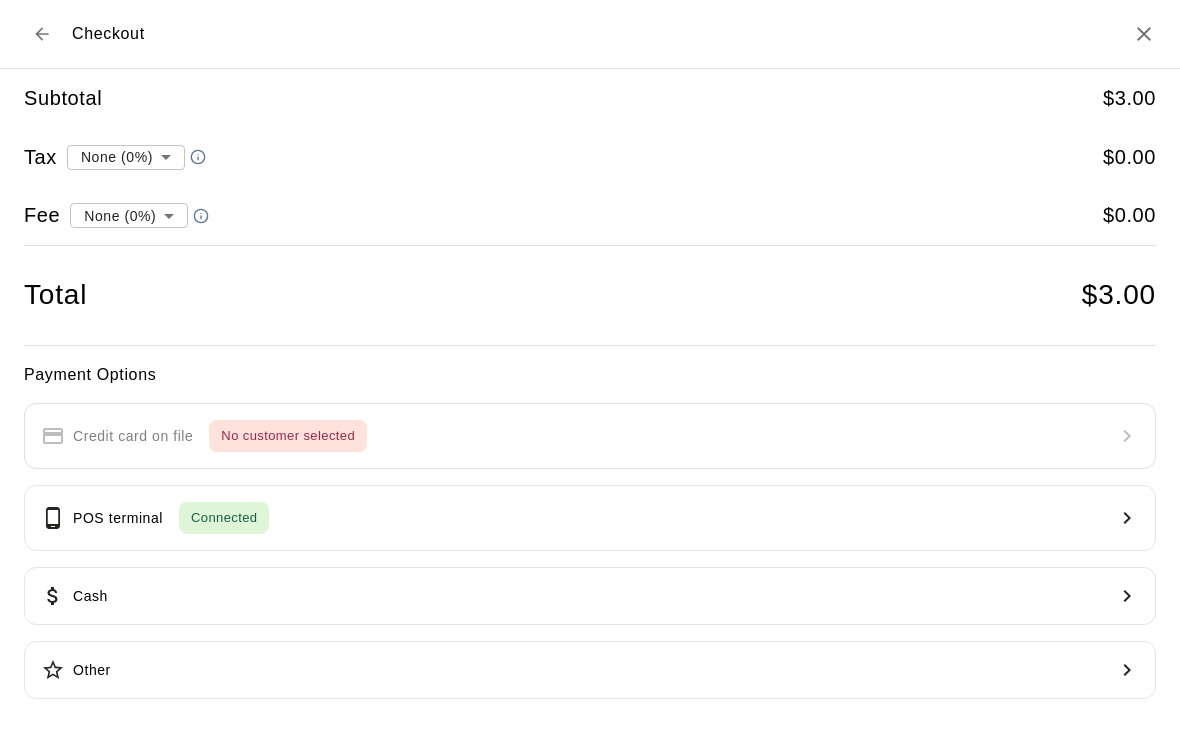 click on "Cash" at bounding box center (590, 596) 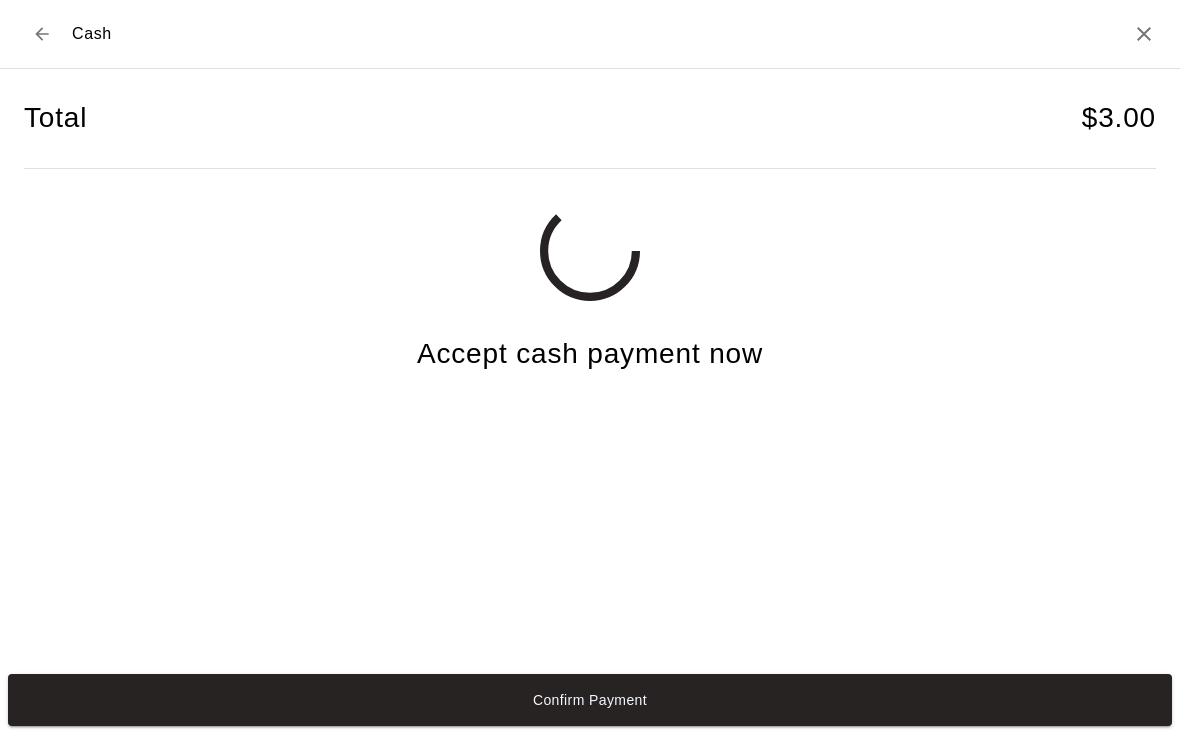 click on "Confirm Payment" at bounding box center (590, 700) 